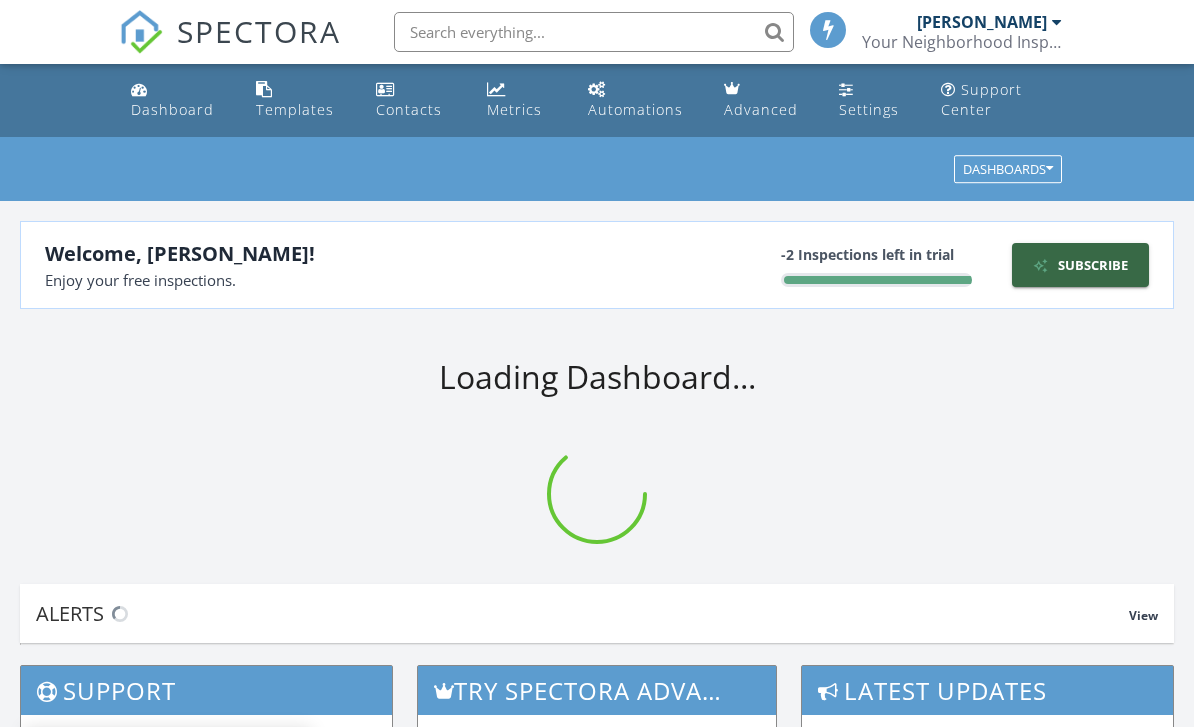scroll, scrollTop: 0, scrollLeft: 0, axis: both 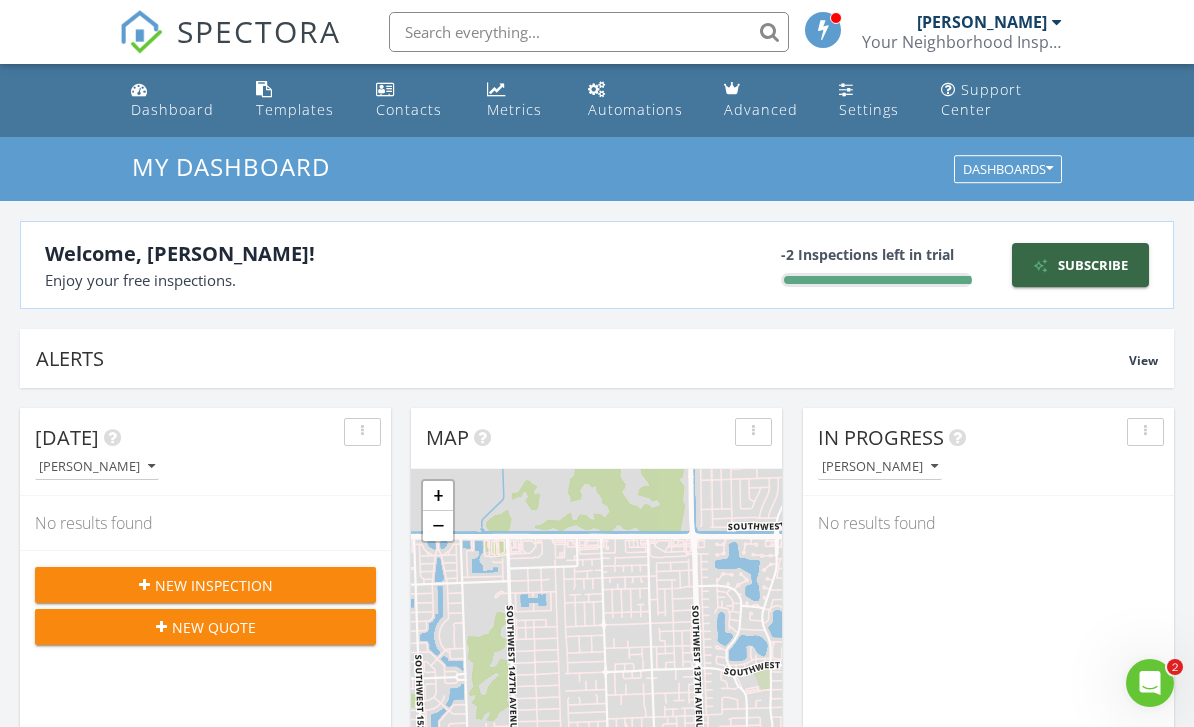 click on "Templates" at bounding box center [300, 100] 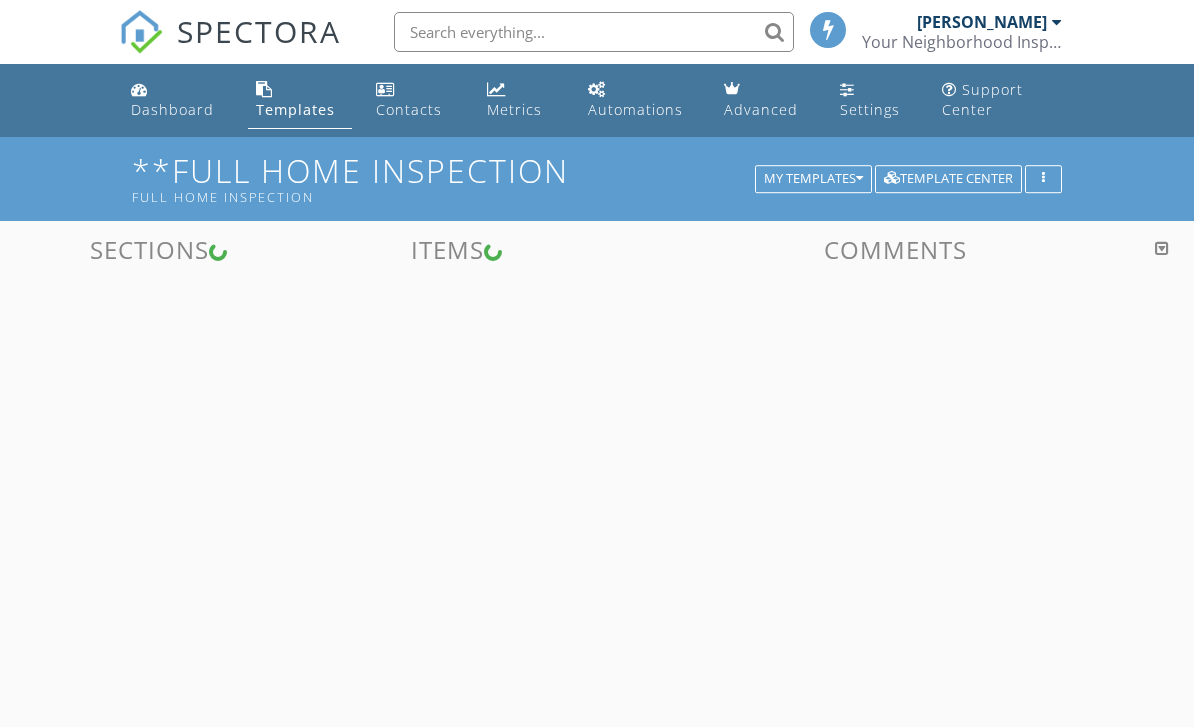 scroll, scrollTop: 0, scrollLeft: 0, axis: both 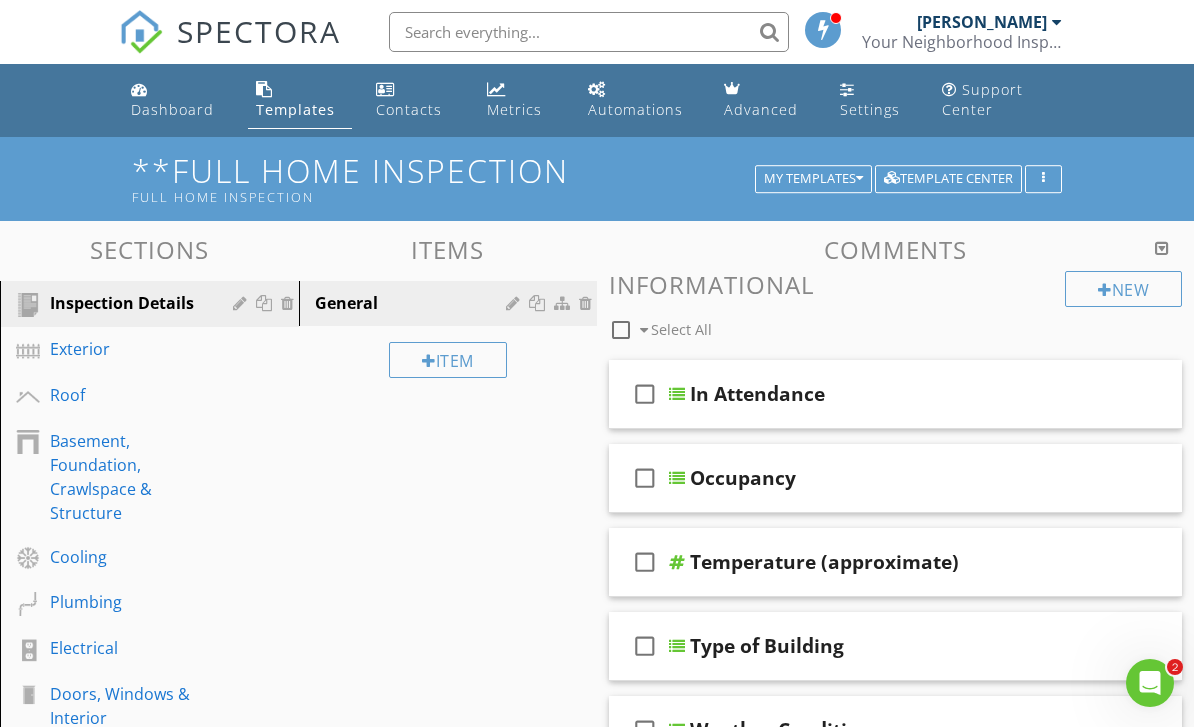 click on "Plumbing" at bounding box center [127, 602] 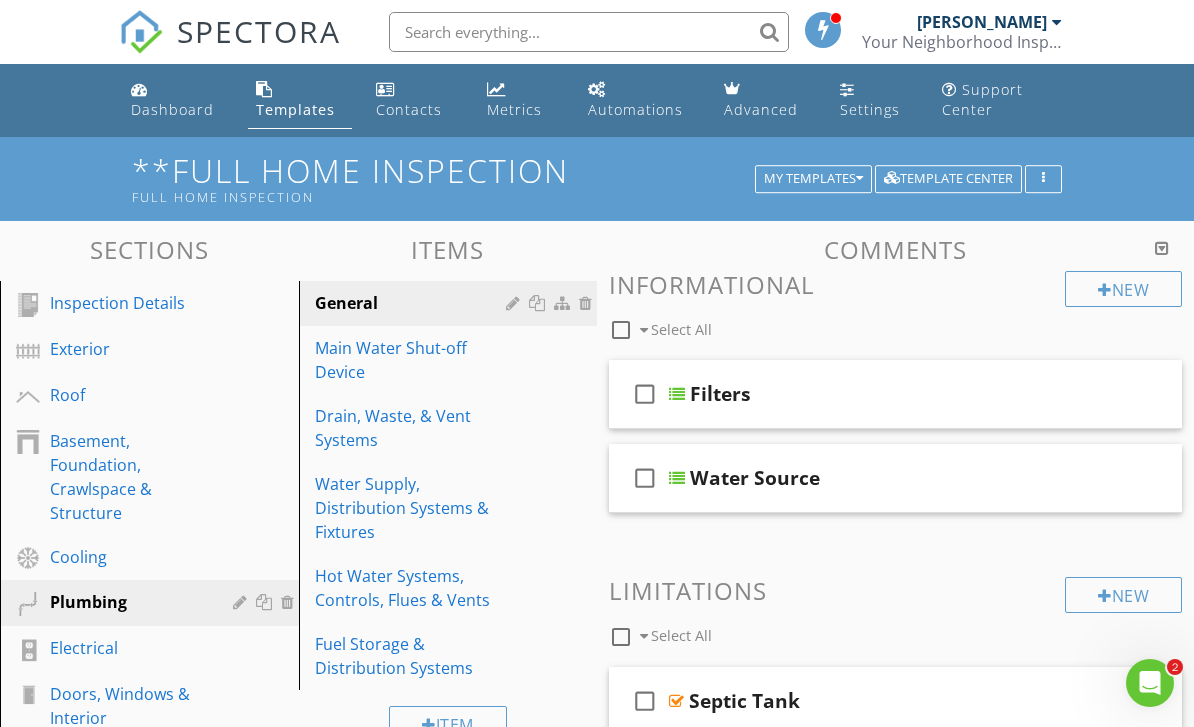 click on "Hot Water Systems, Controls, Flues & Vents" at bounding box center (414, 588) 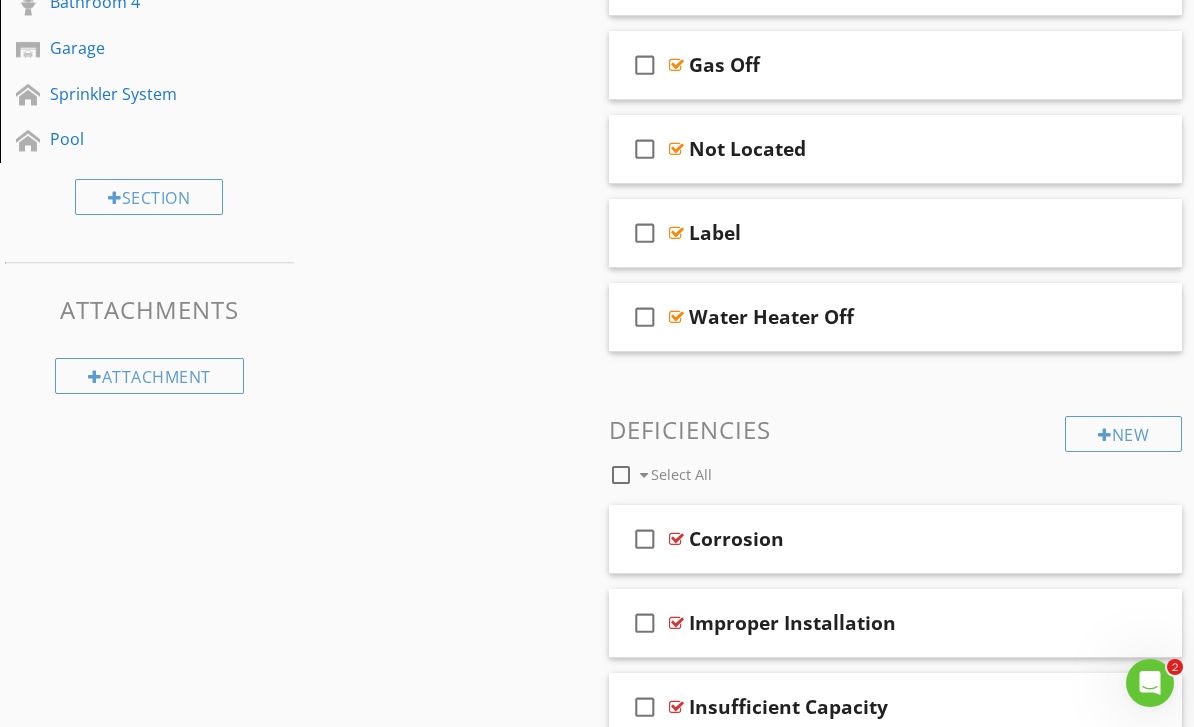 scroll, scrollTop: 1284, scrollLeft: 0, axis: vertical 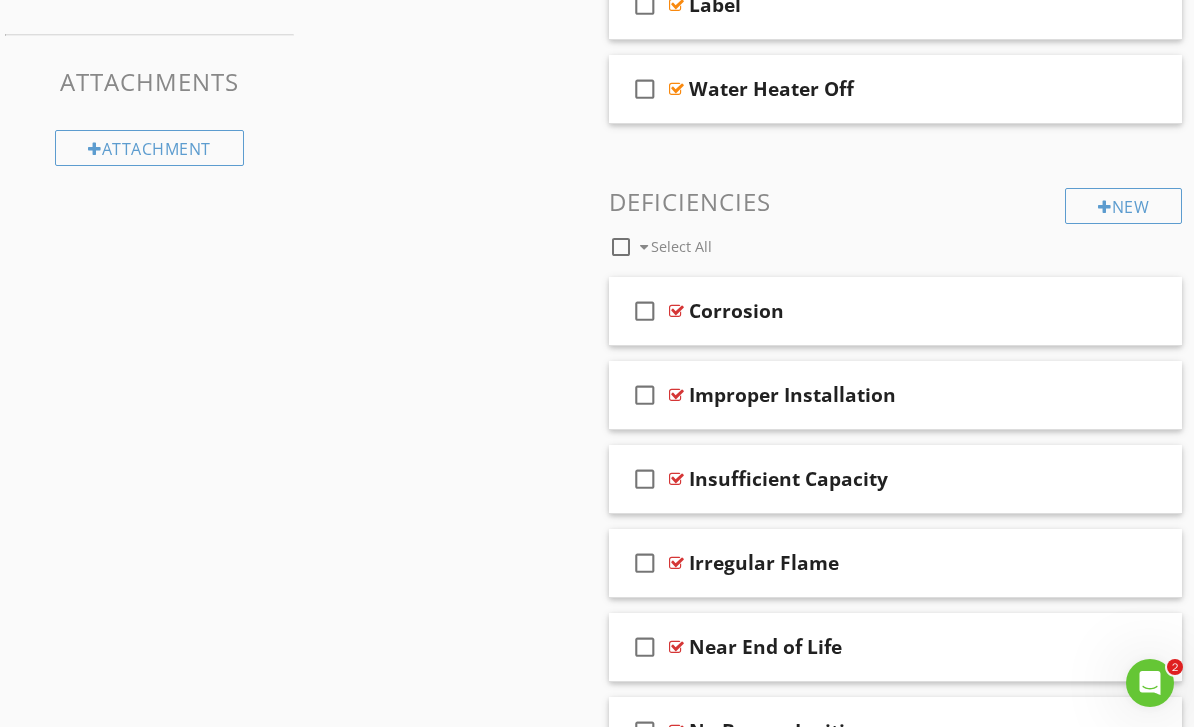 type 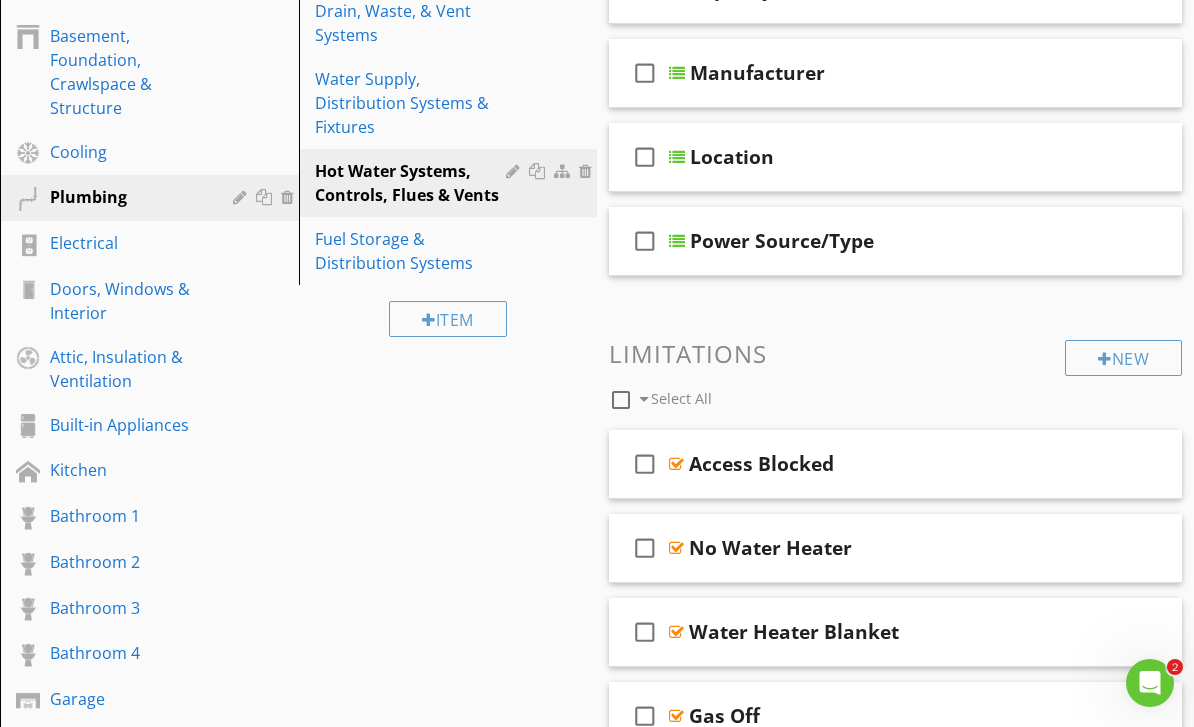 scroll, scrollTop: 401, scrollLeft: 0, axis: vertical 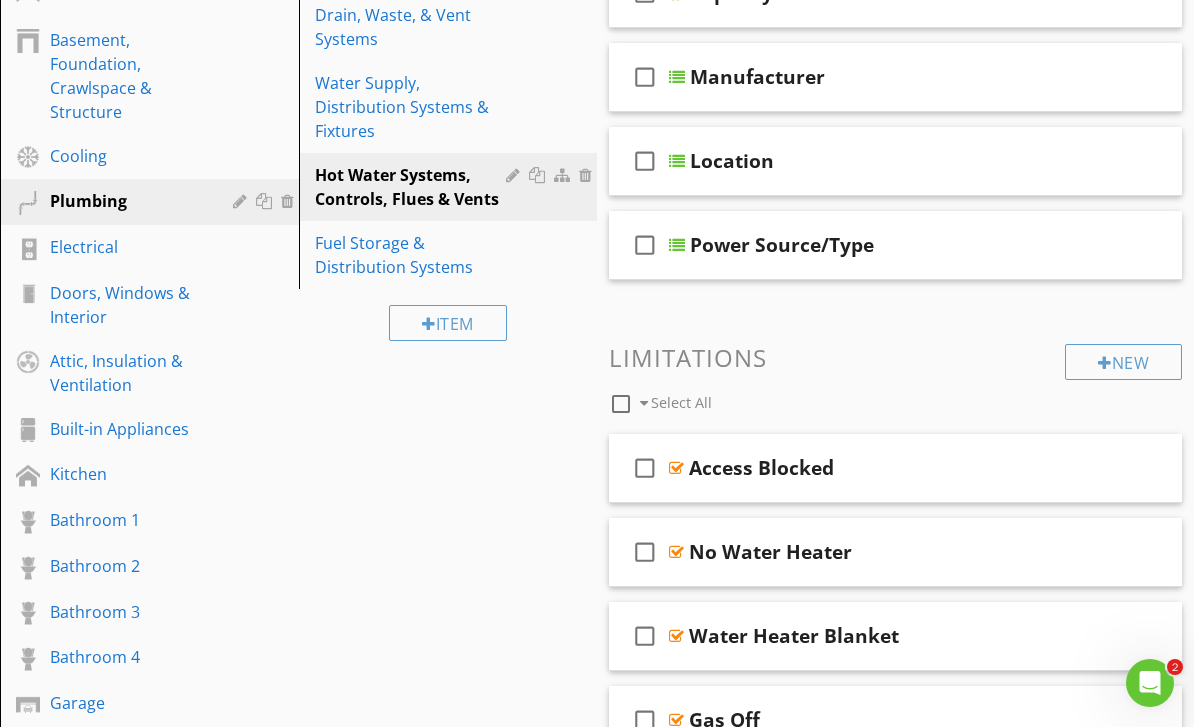 click on "Fuel Storage & Distribution Systems" at bounding box center [414, 255] 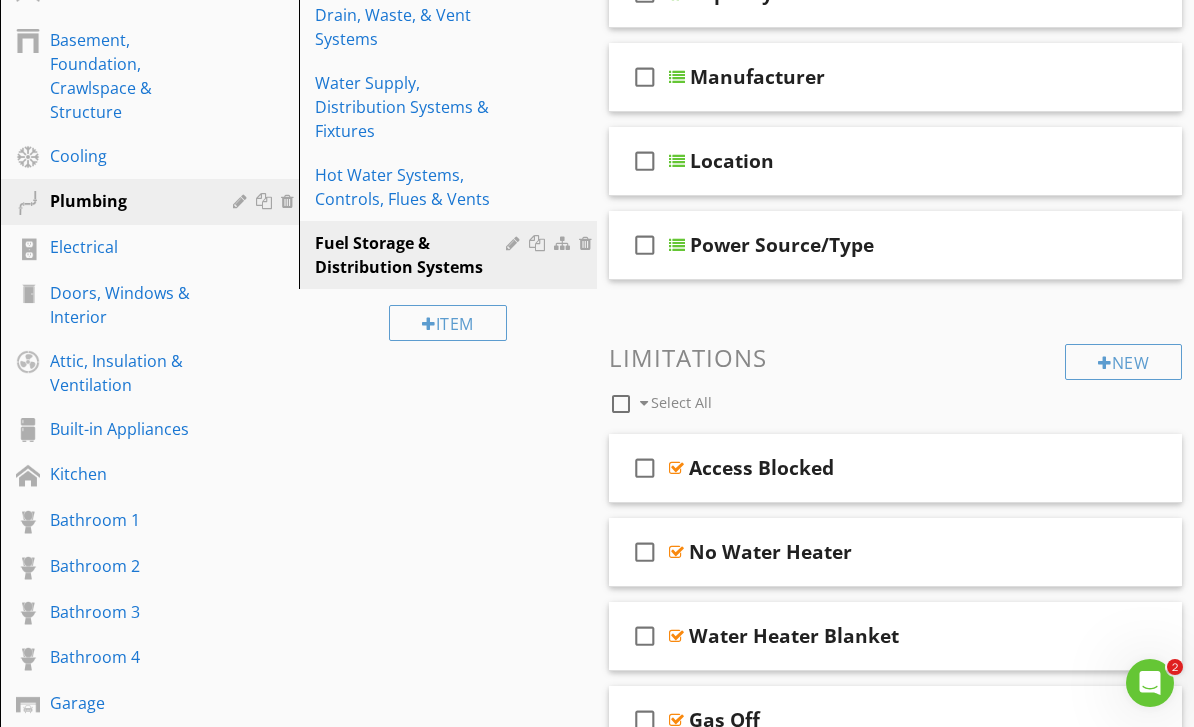 click on "Fuel Storage & Distribution Systems" at bounding box center (414, 255) 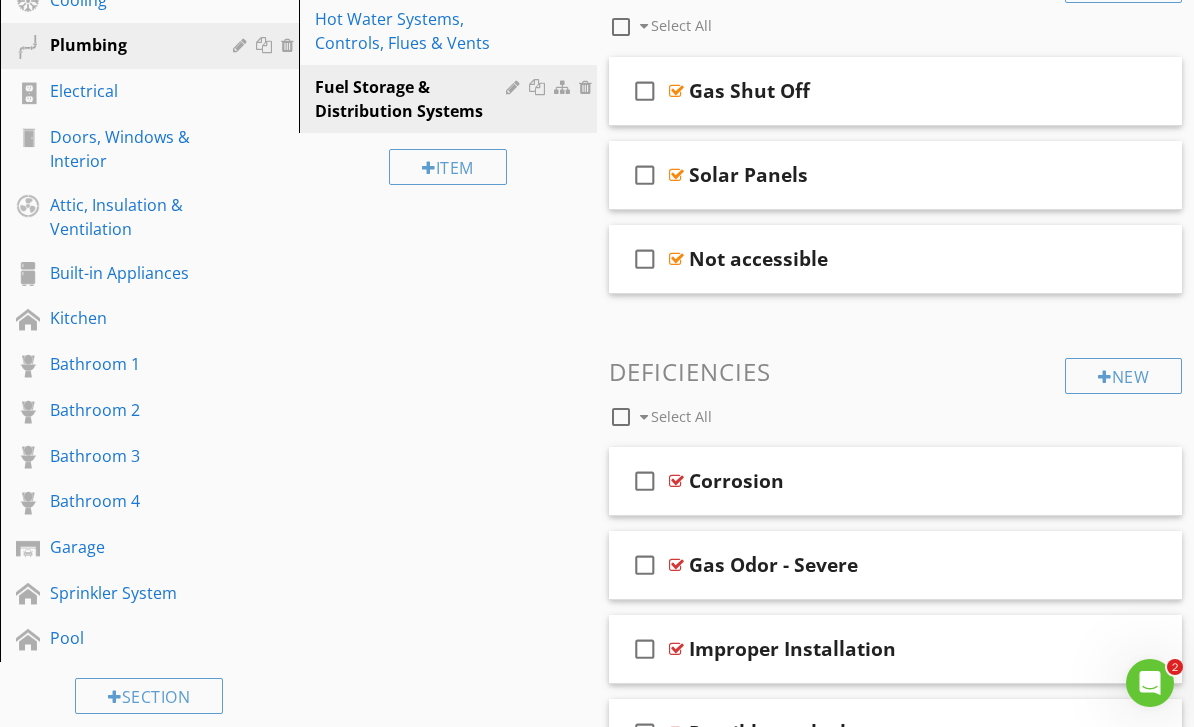 scroll, scrollTop: 496, scrollLeft: 0, axis: vertical 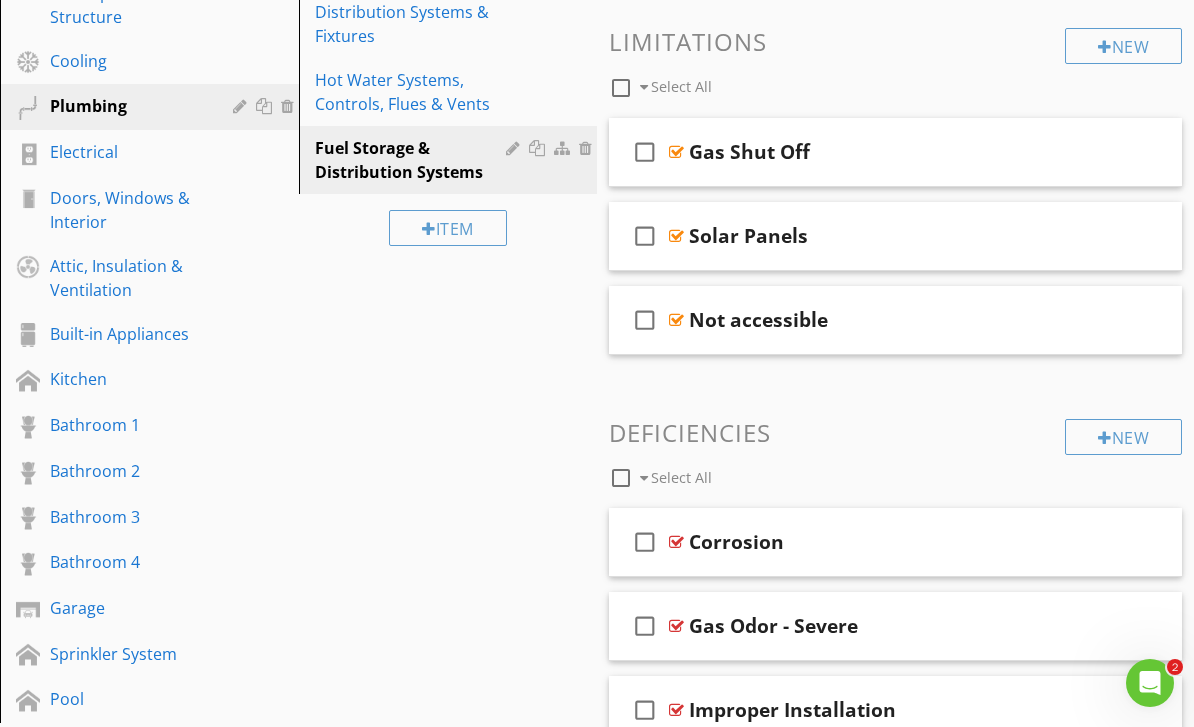 click on "Electrical" at bounding box center (127, 152) 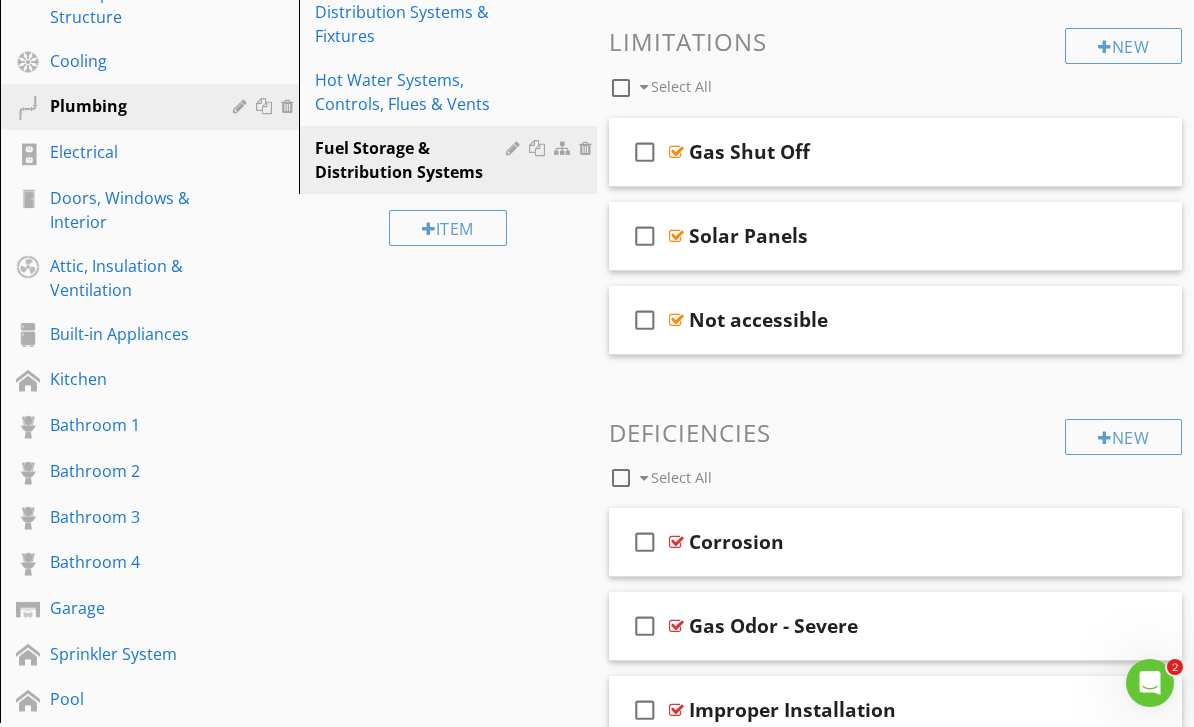 click on "Plumbing" at bounding box center (152, 107) 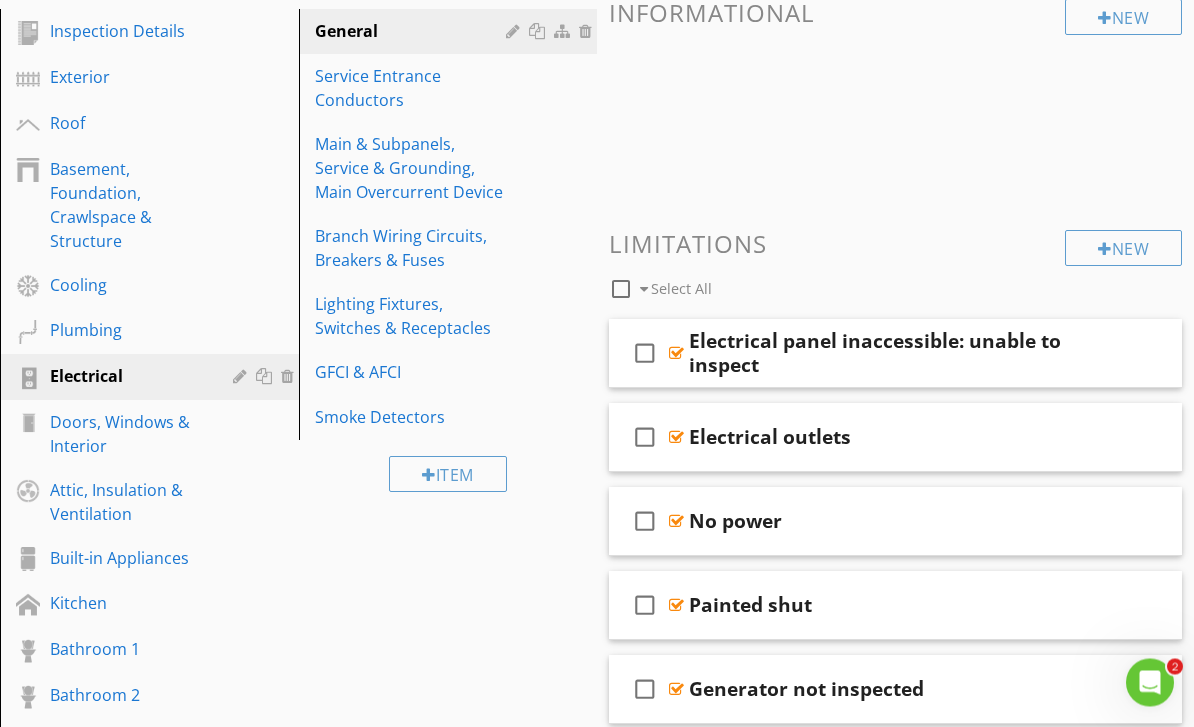 scroll, scrollTop: 261, scrollLeft: 0, axis: vertical 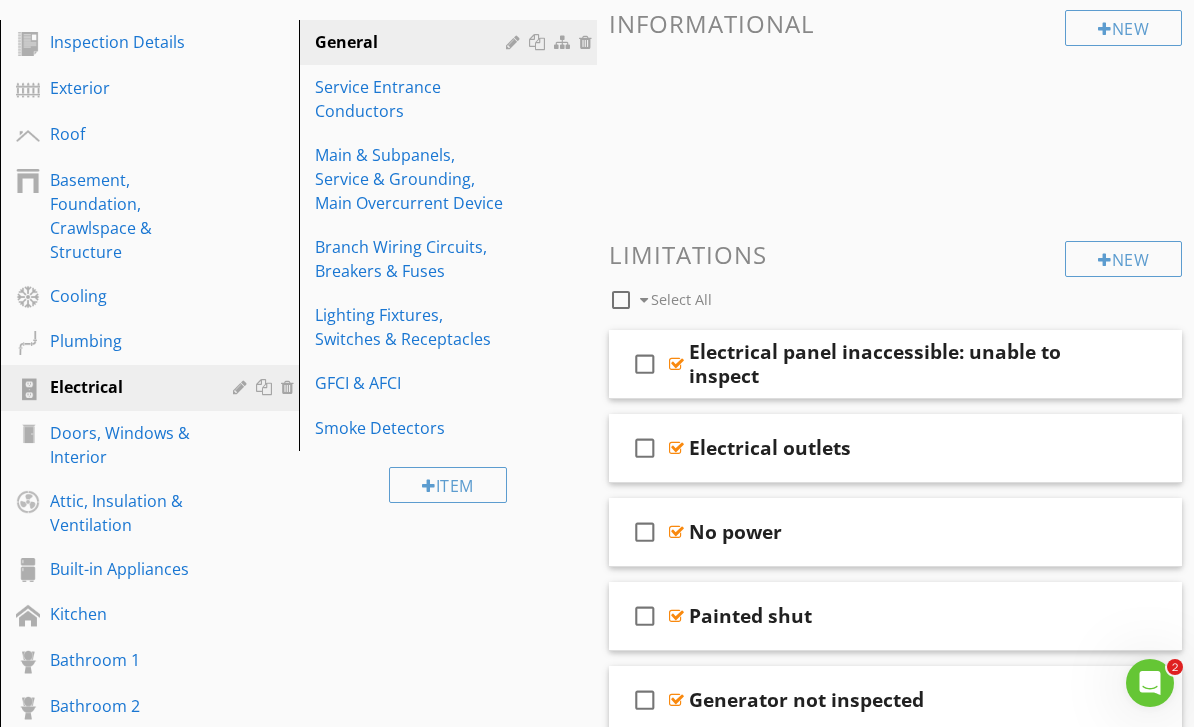 click on "Service Entrance Conductors" at bounding box center (414, 99) 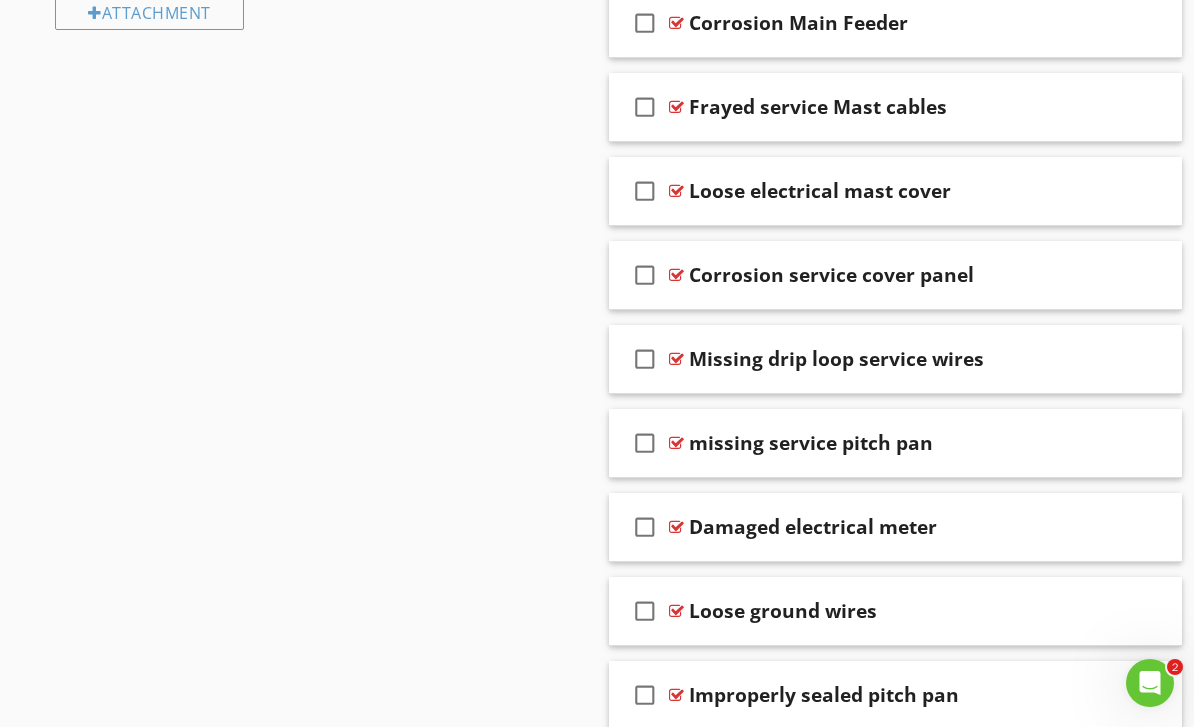 scroll, scrollTop: 1441, scrollLeft: 0, axis: vertical 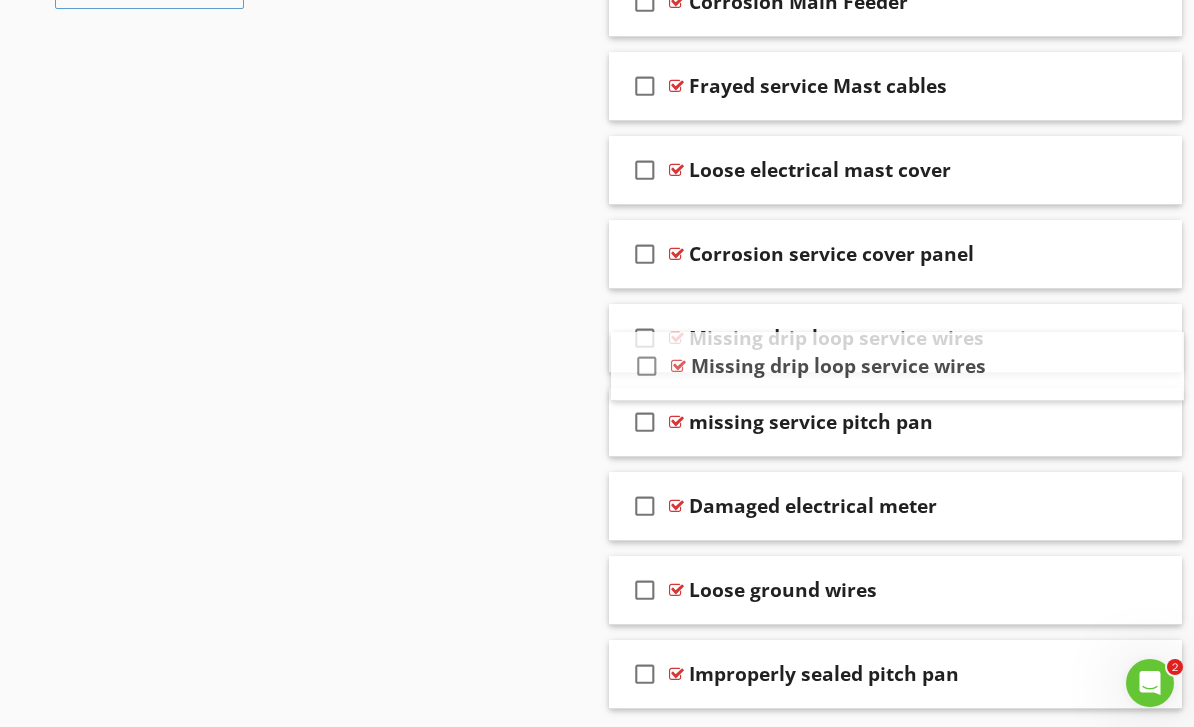 type 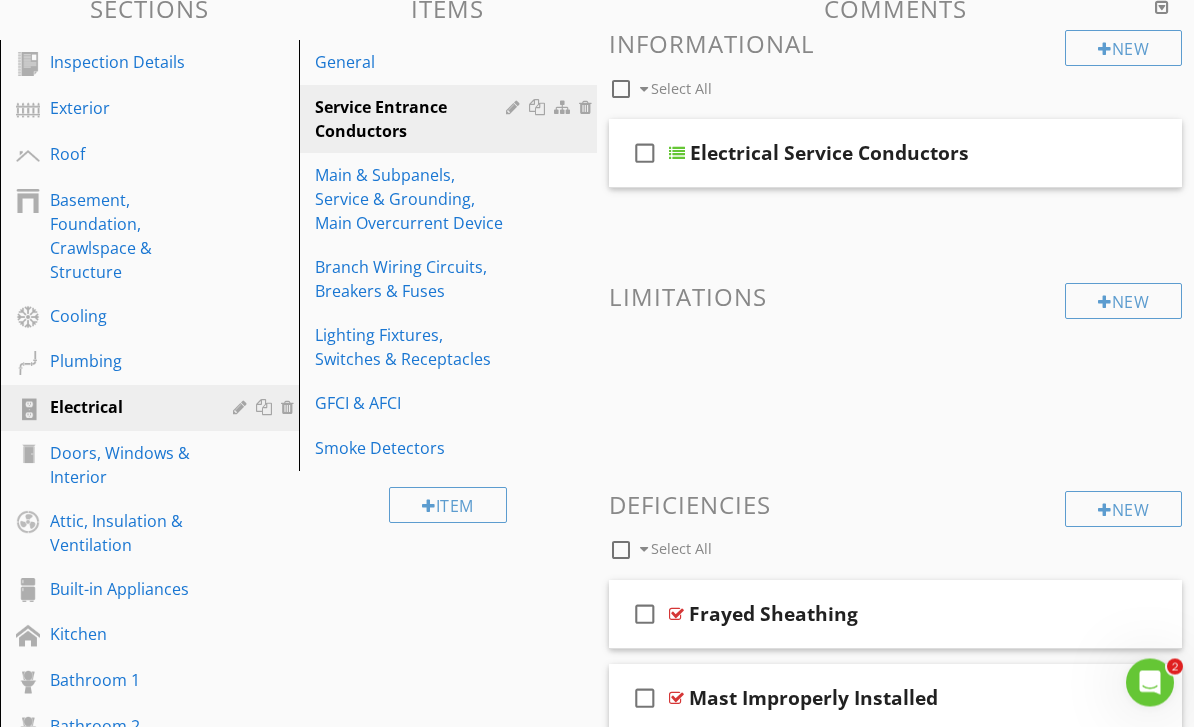 scroll, scrollTop: 241, scrollLeft: 0, axis: vertical 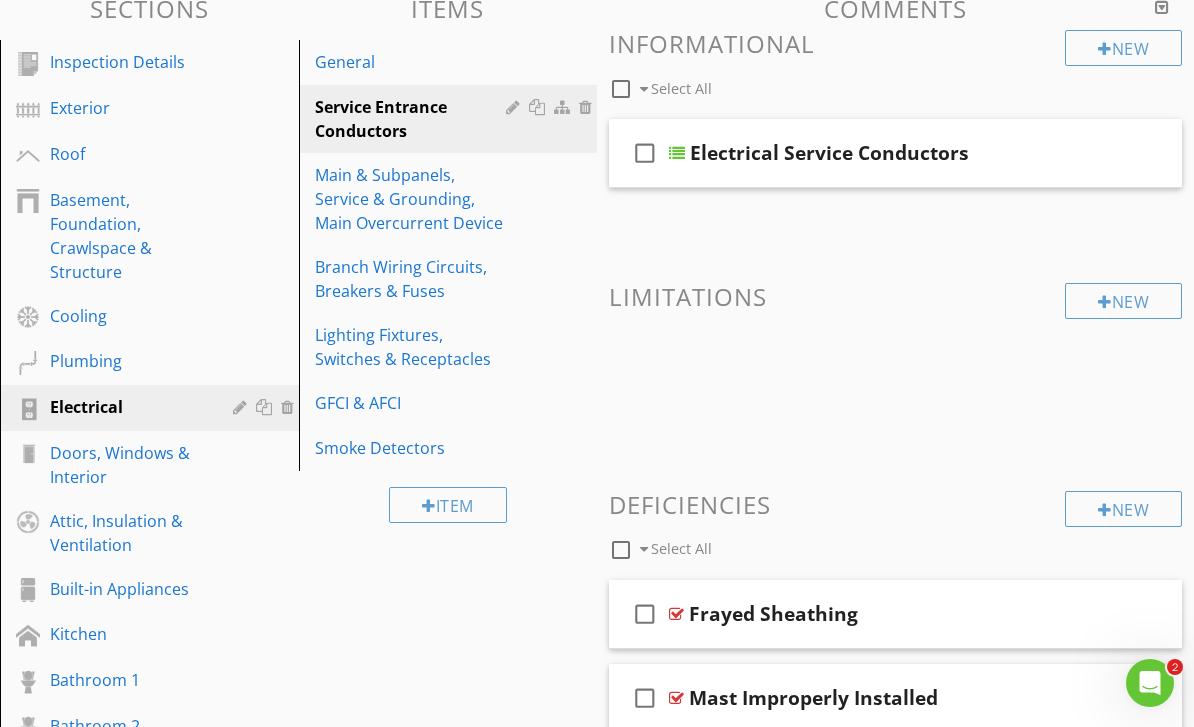 click on "General" at bounding box center [414, 62] 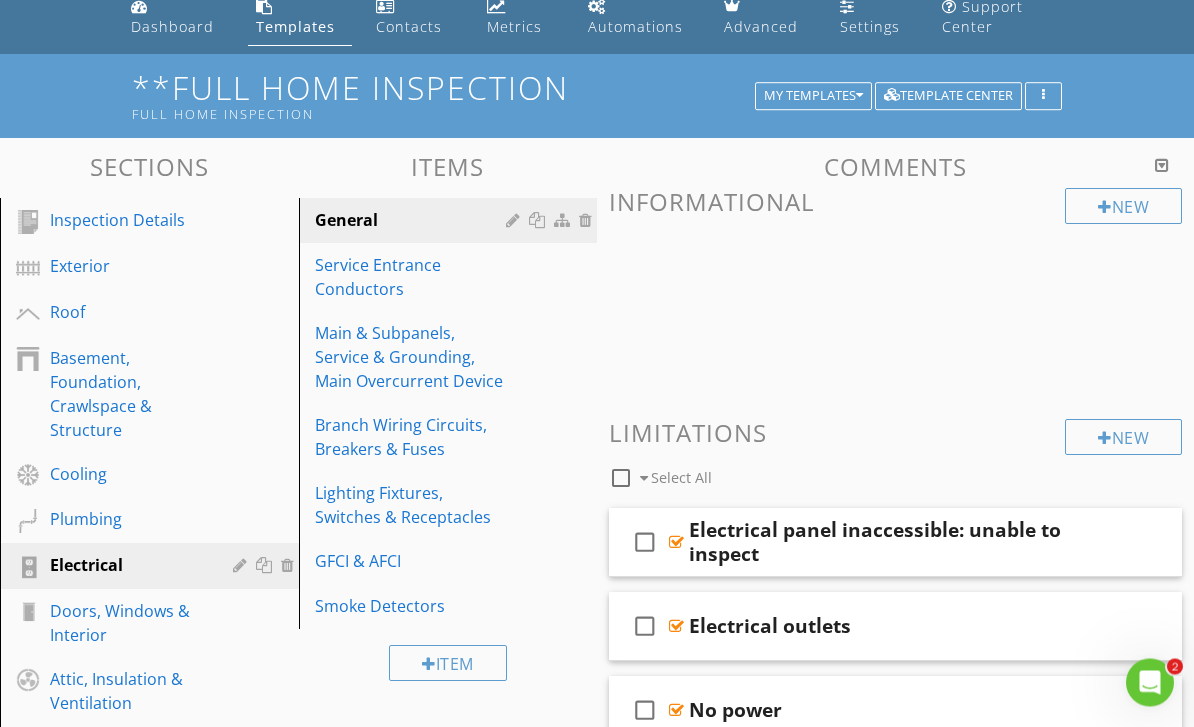 scroll, scrollTop: 0, scrollLeft: 0, axis: both 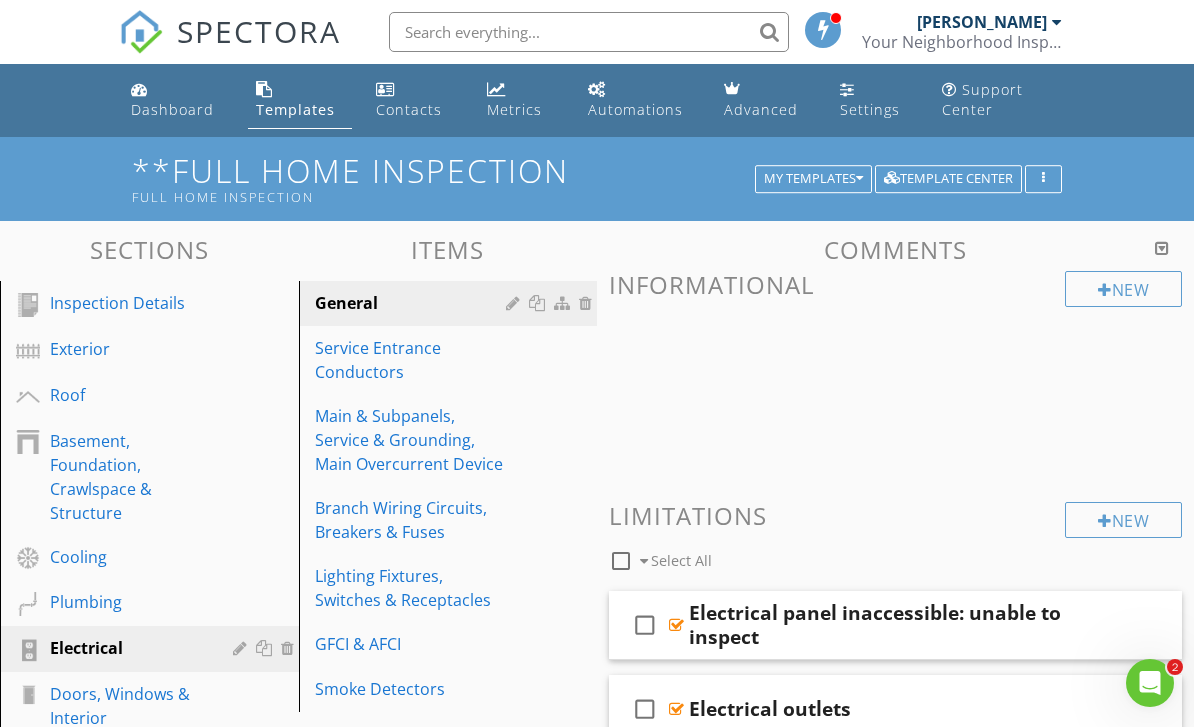 click on "Service Entrance Conductors" at bounding box center [414, 360] 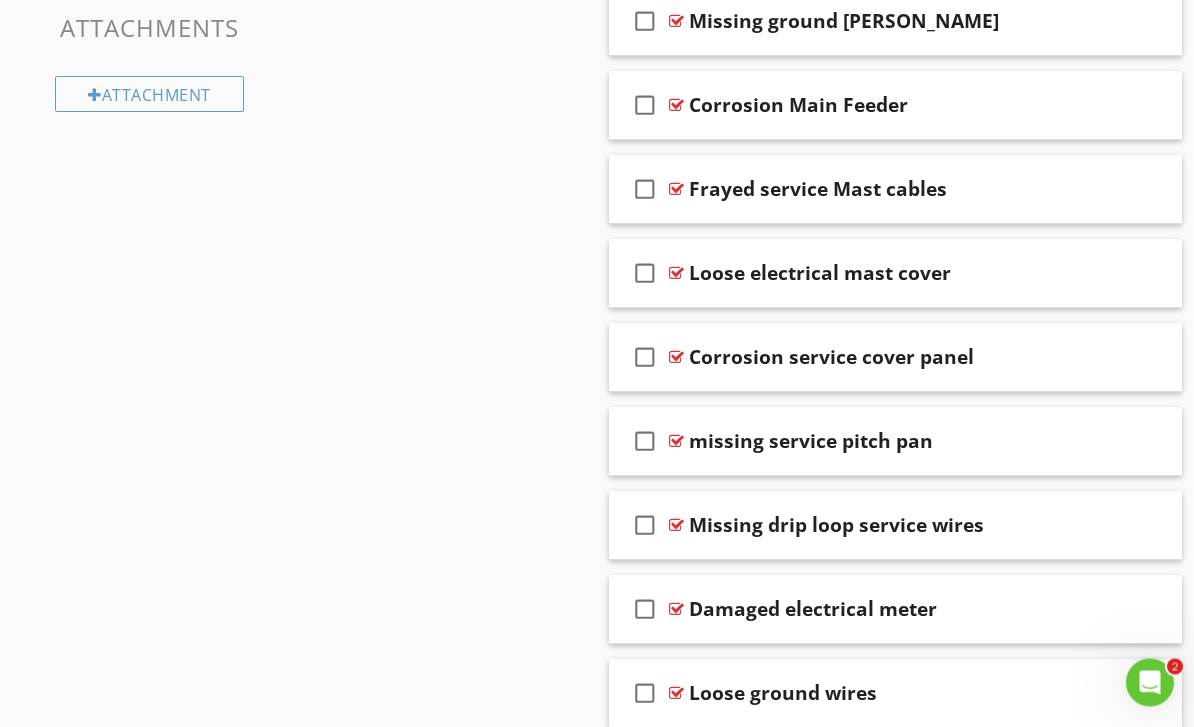 scroll, scrollTop: 1441, scrollLeft: 0, axis: vertical 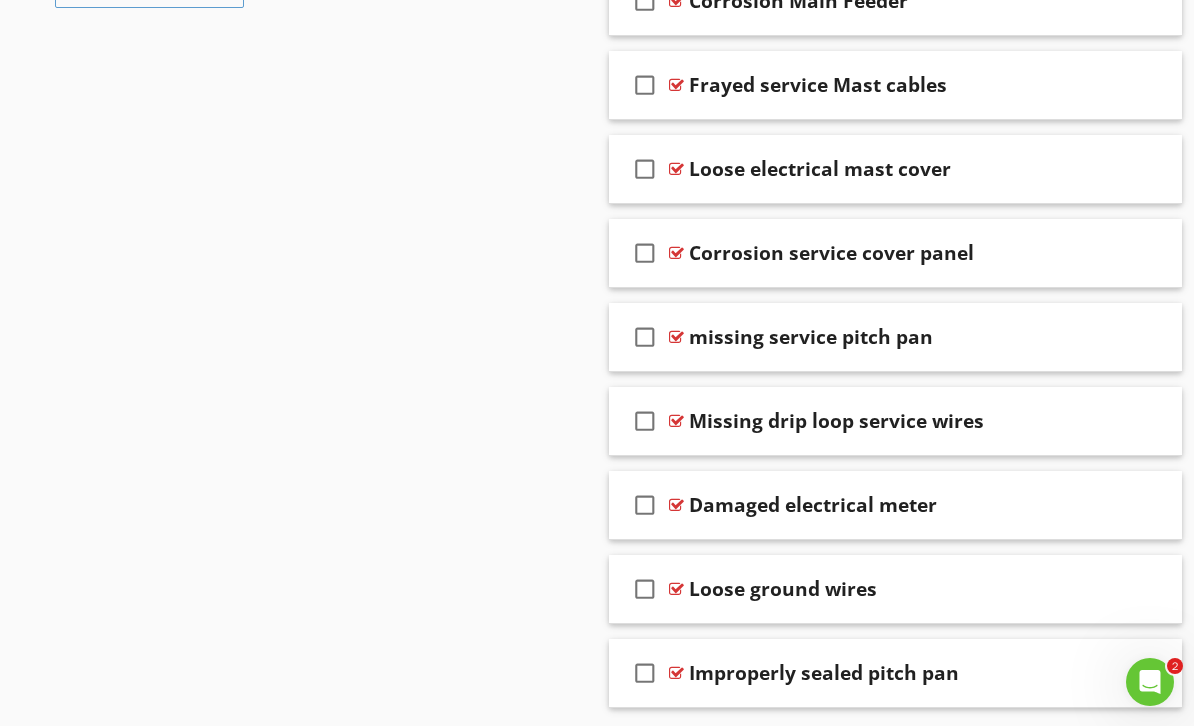 type 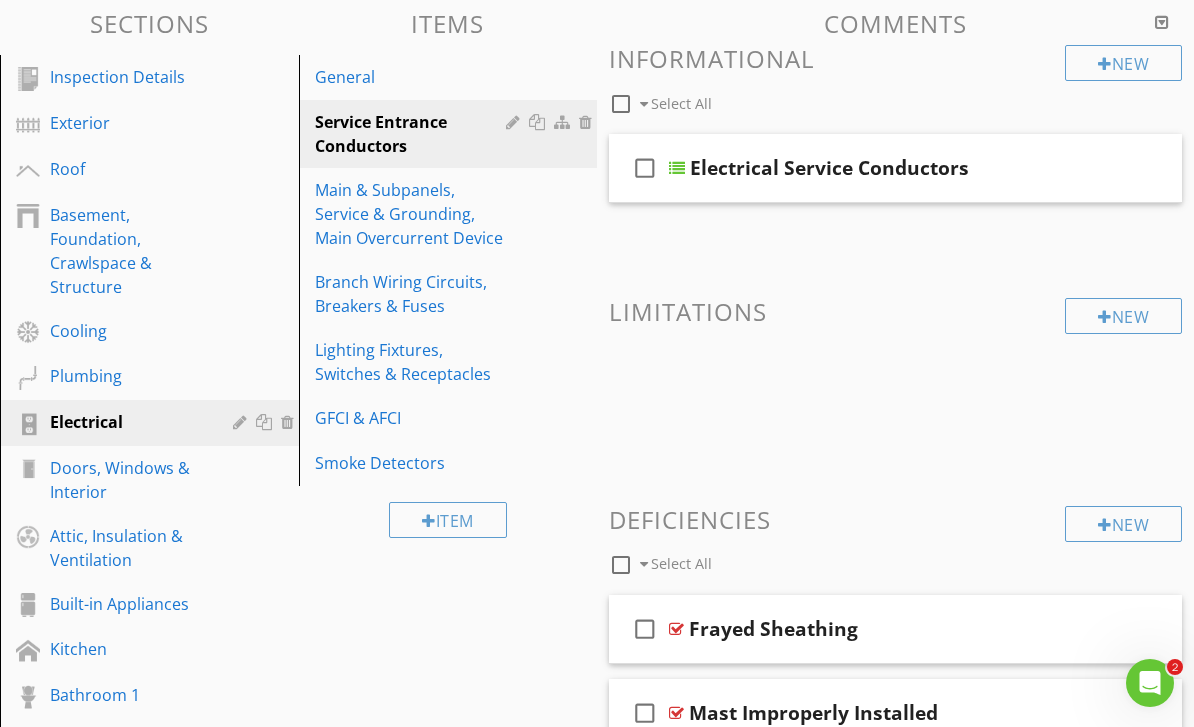 scroll, scrollTop: 224, scrollLeft: 0, axis: vertical 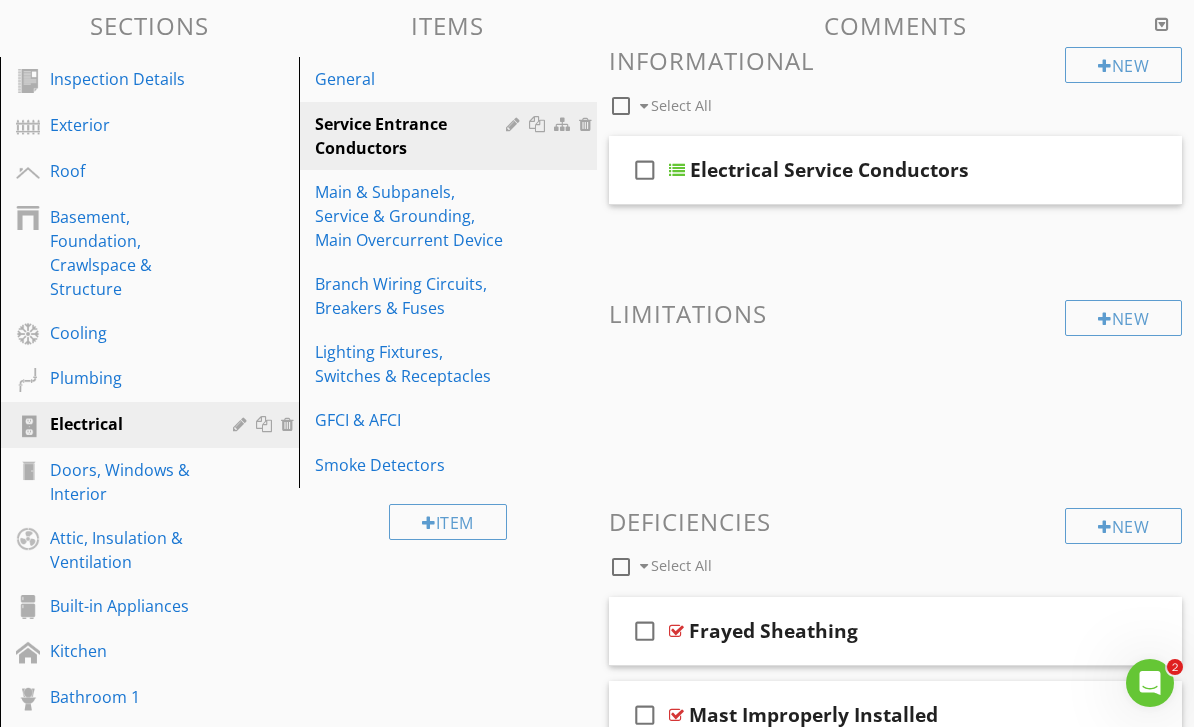 click on "Main & Subpanels, Service & Grounding, Main Overcurrent Device" at bounding box center [414, 216] 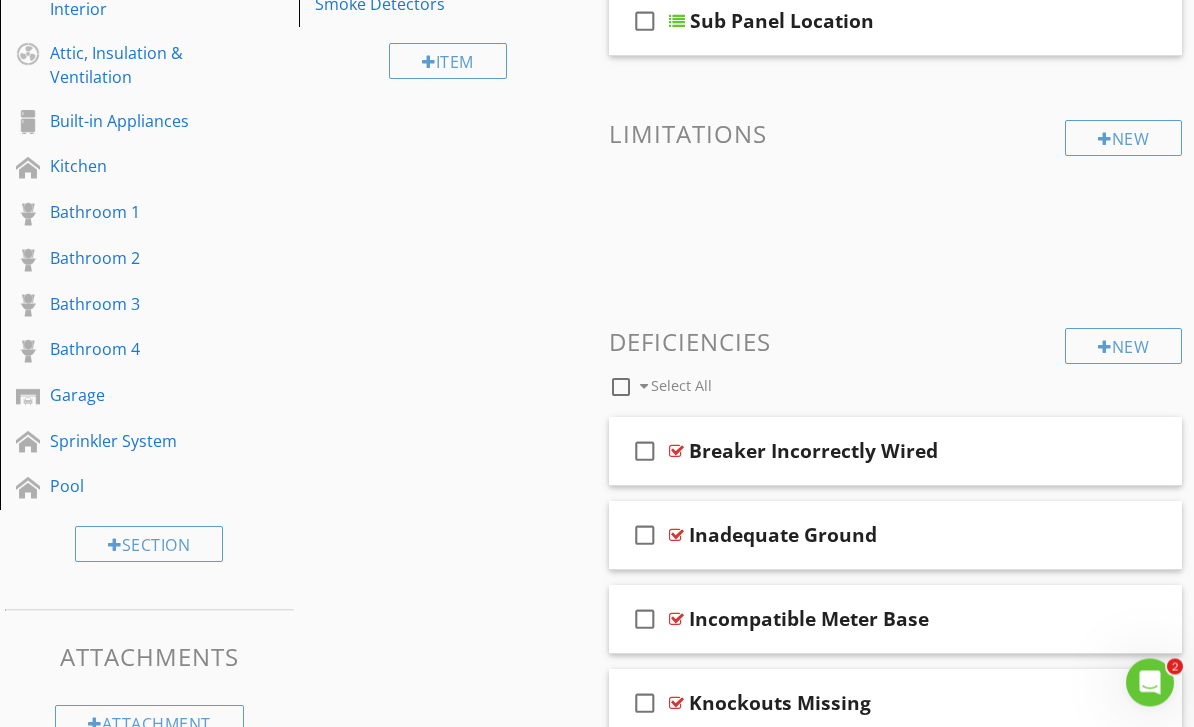 scroll, scrollTop: 694, scrollLeft: 0, axis: vertical 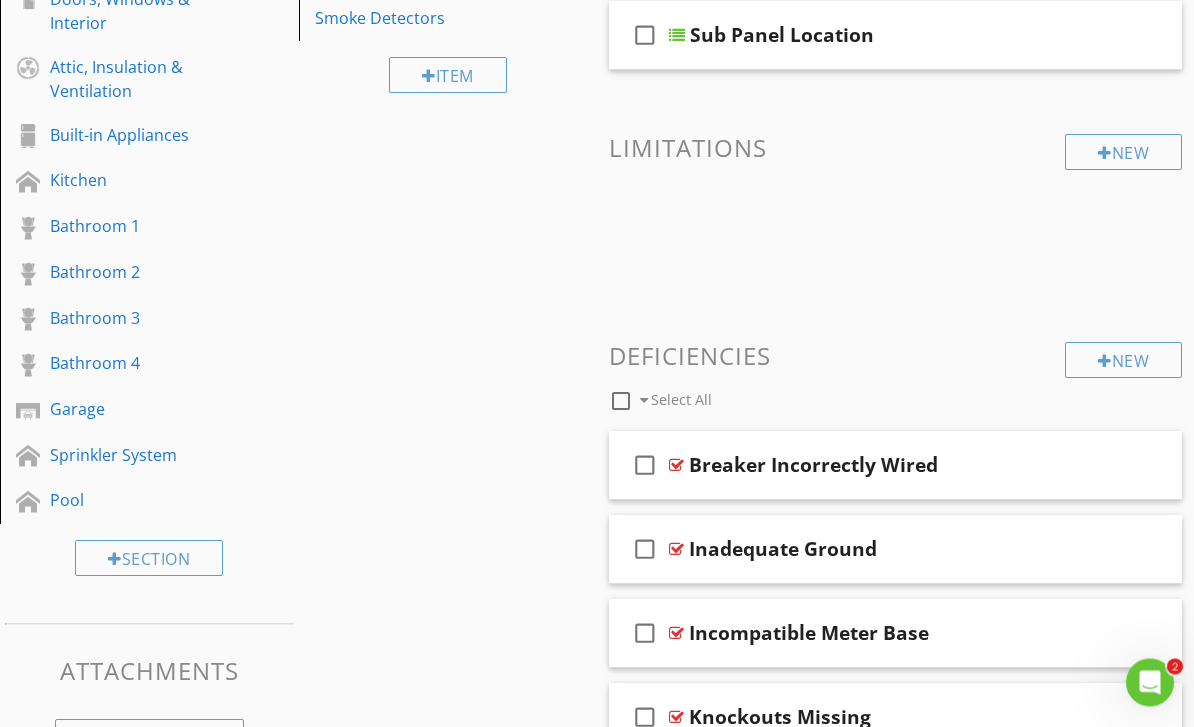 click on "New" at bounding box center (1123, 361) 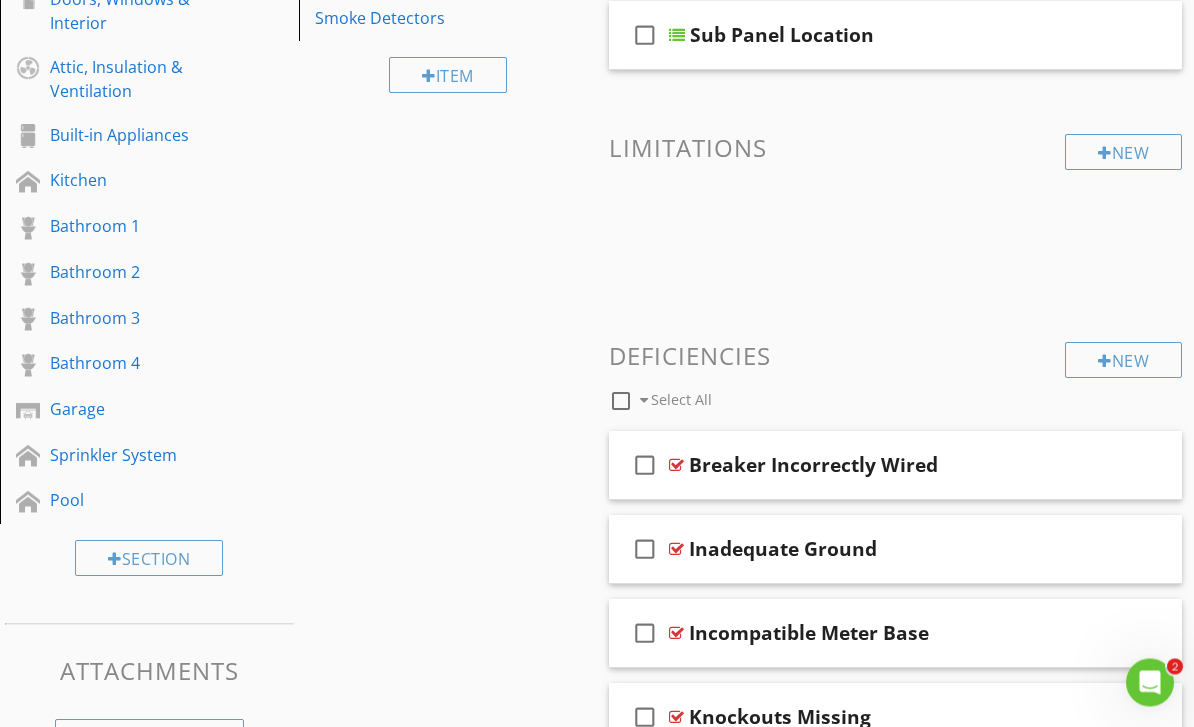 click at bounding box center (1105, 362) 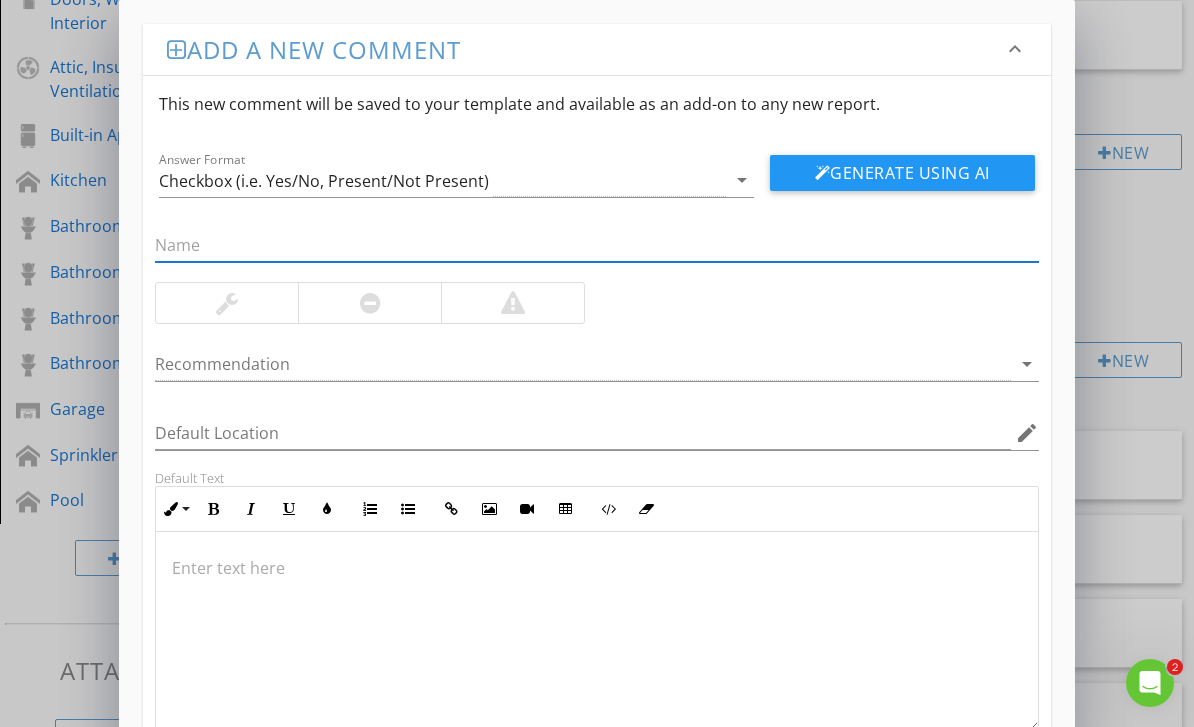 click at bounding box center (596, 245) 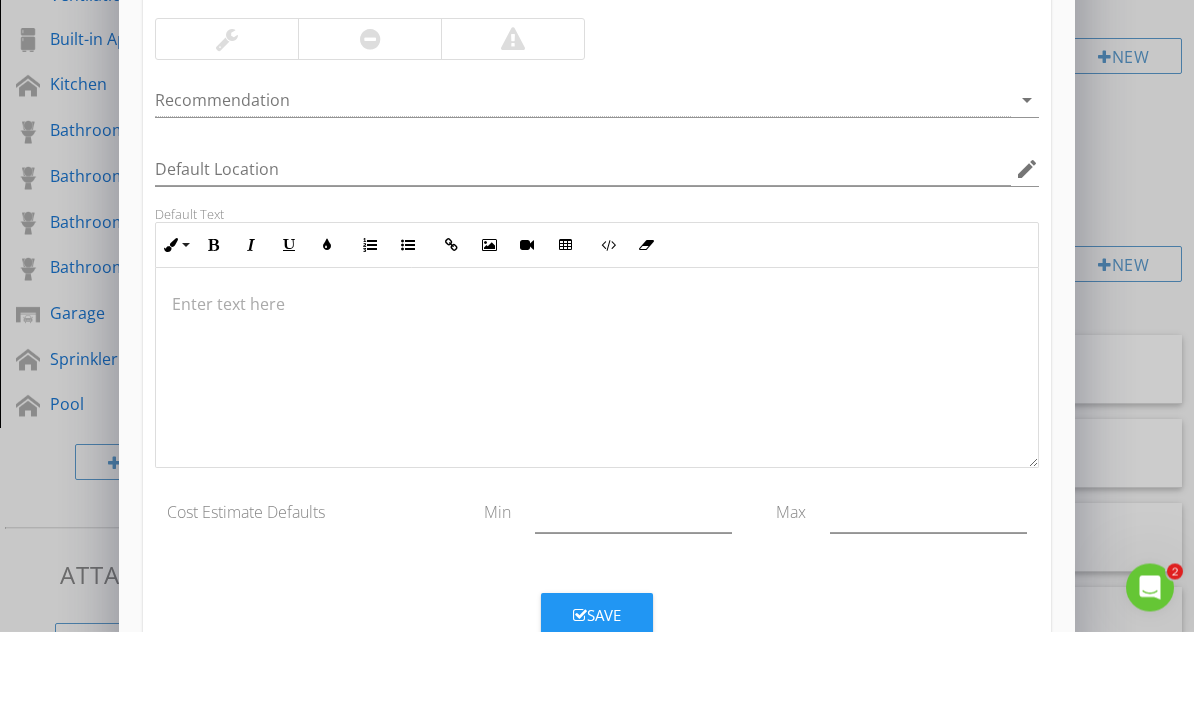 scroll, scrollTop: 166, scrollLeft: 0, axis: vertical 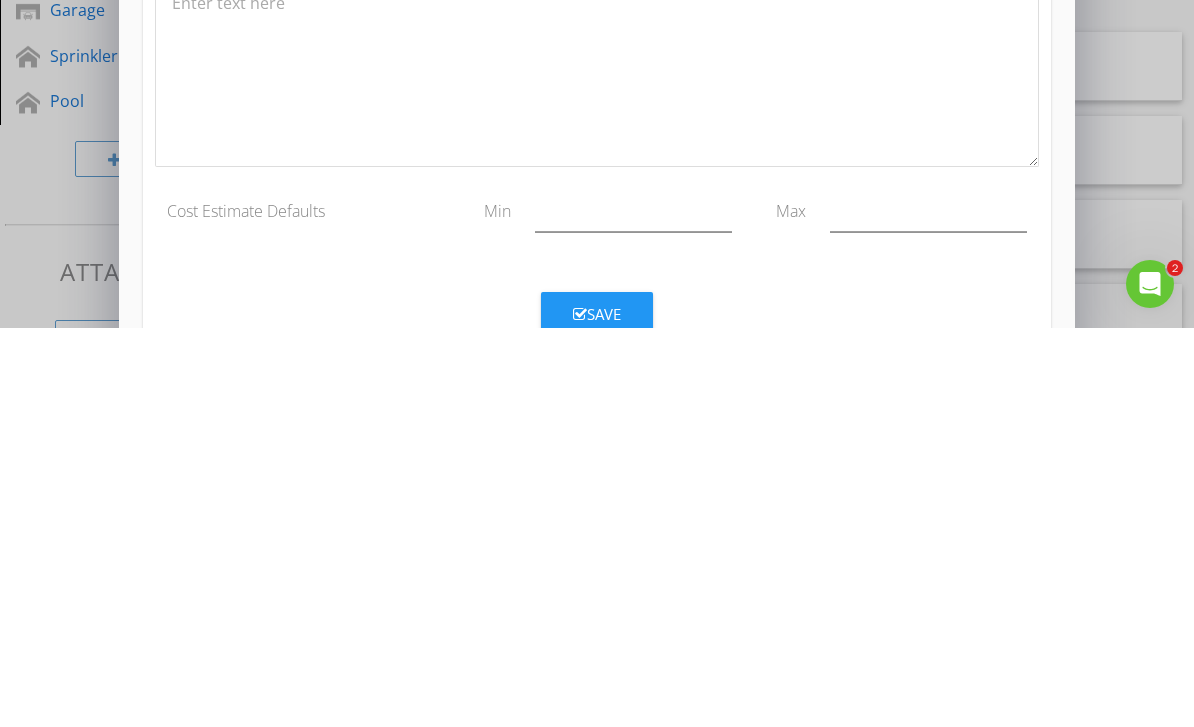 type on "Federal Pacific Panel" 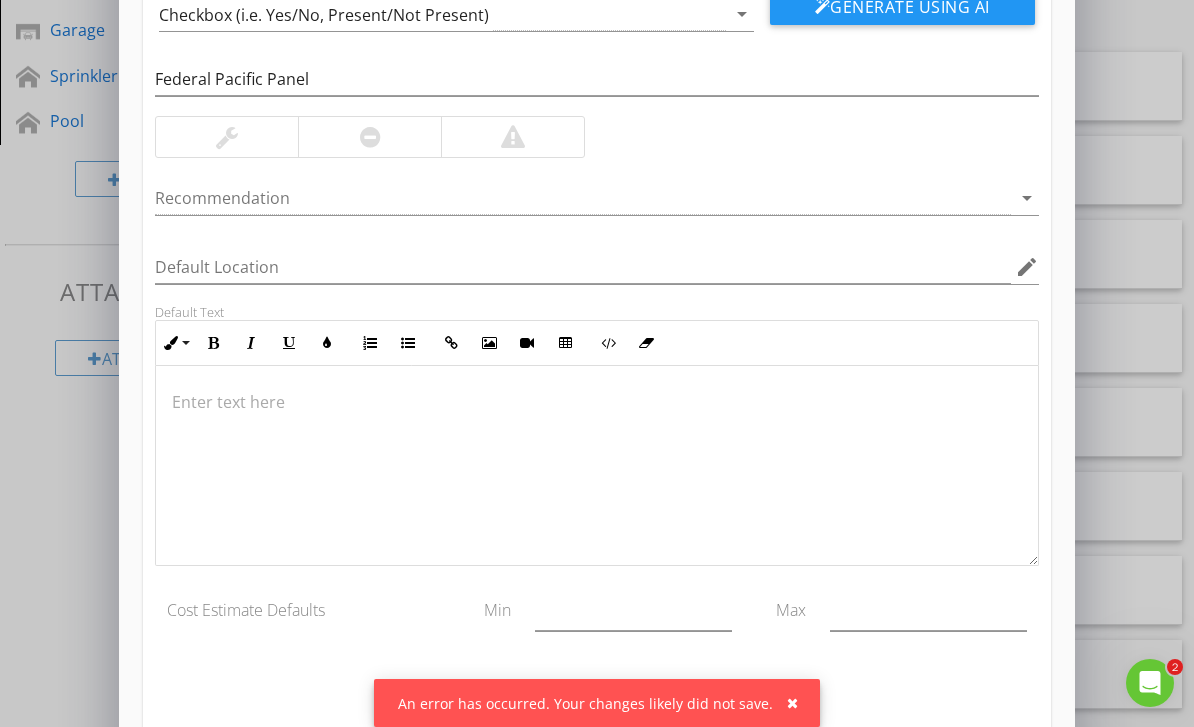 click at bounding box center [596, 466] 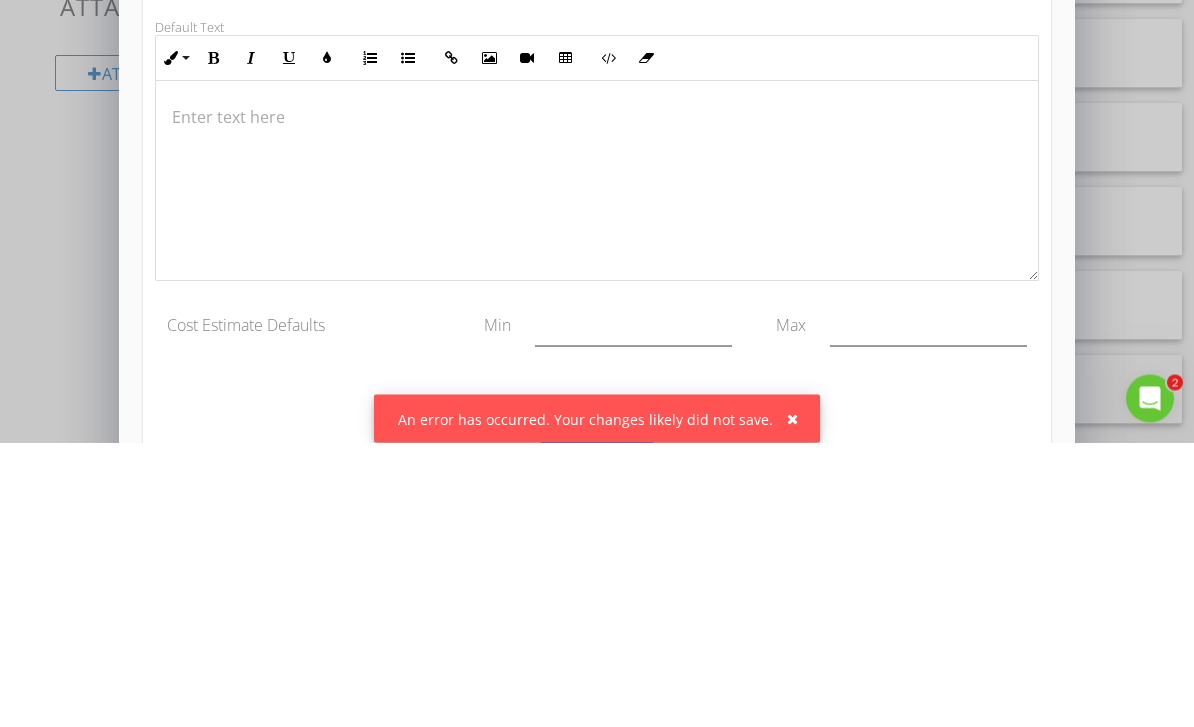 click at bounding box center (596, 466) 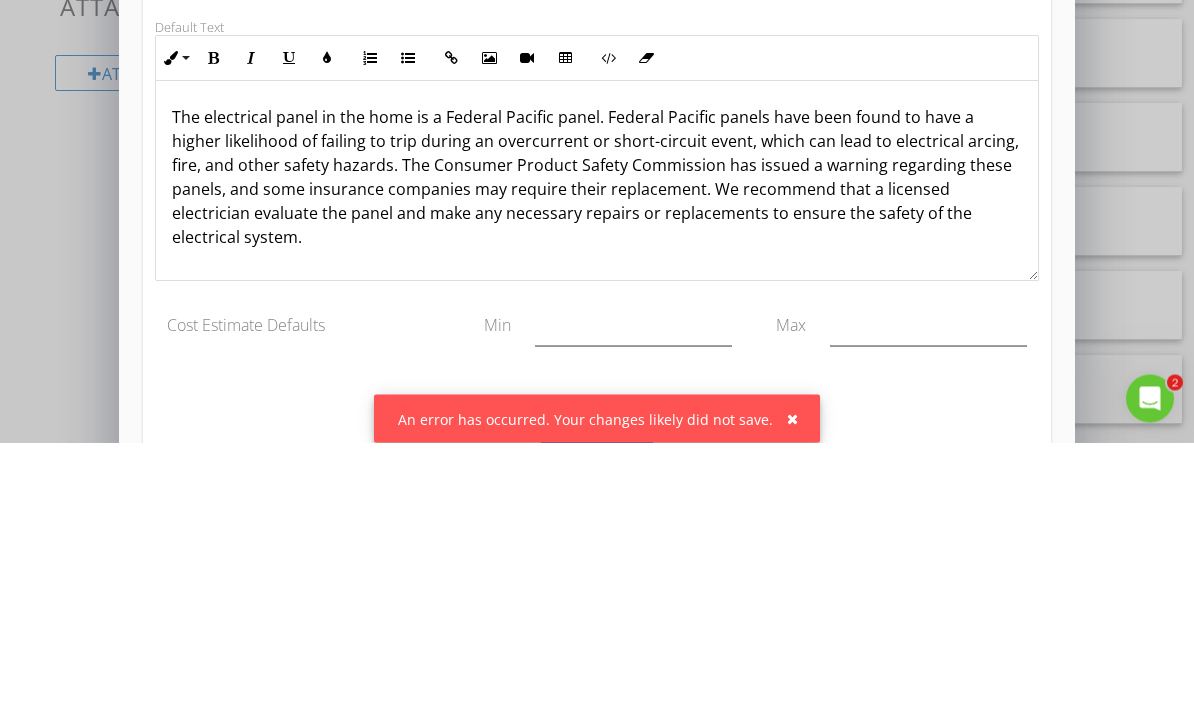 click on "The electrical panel in the home is a Federal Pacific panel. Federal Pacific panels have been found to have a higher likelihood of failing to trip during an overcurrent or short-circuit event, which can lead to electrical arcing, fire, and other safety hazards. The Consumer Product Safety Commission has issued a warning regarding these panels, and some insurance companies may require their replacement. We recommend that a licensed electrician evaluate the panel and make any necessary repairs or replacements to ensure the safety of the electrical system." at bounding box center [596, 462] 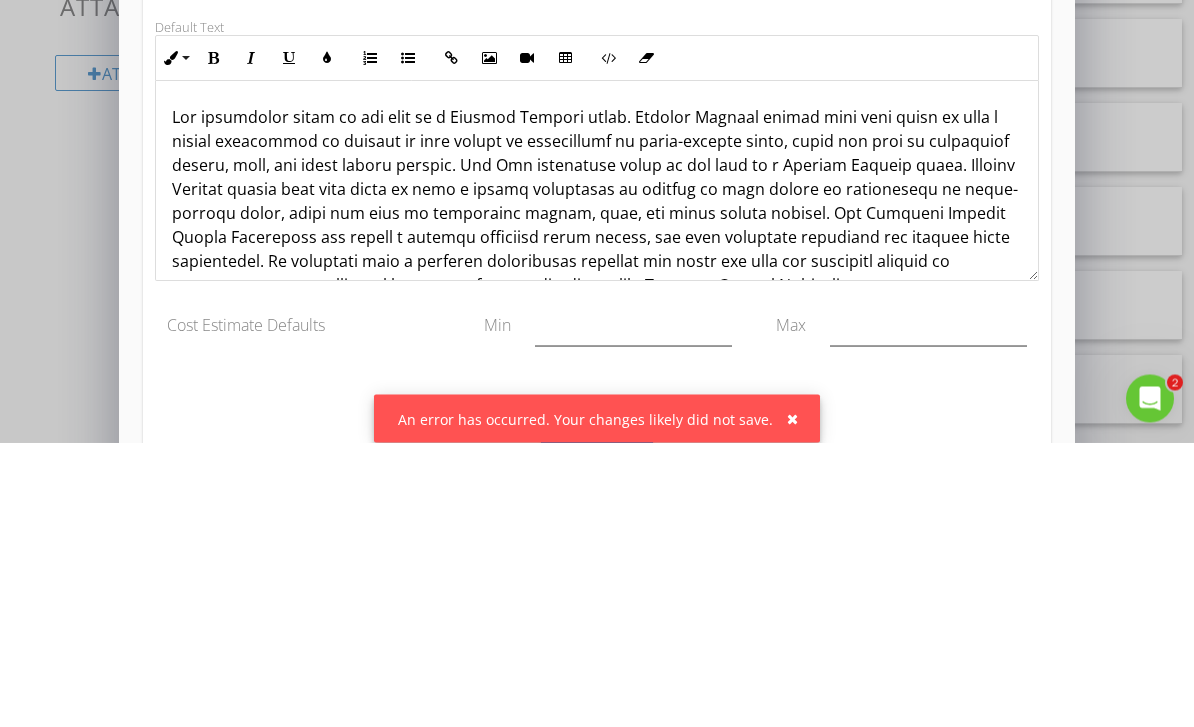scroll, scrollTop: 0, scrollLeft: 0, axis: both 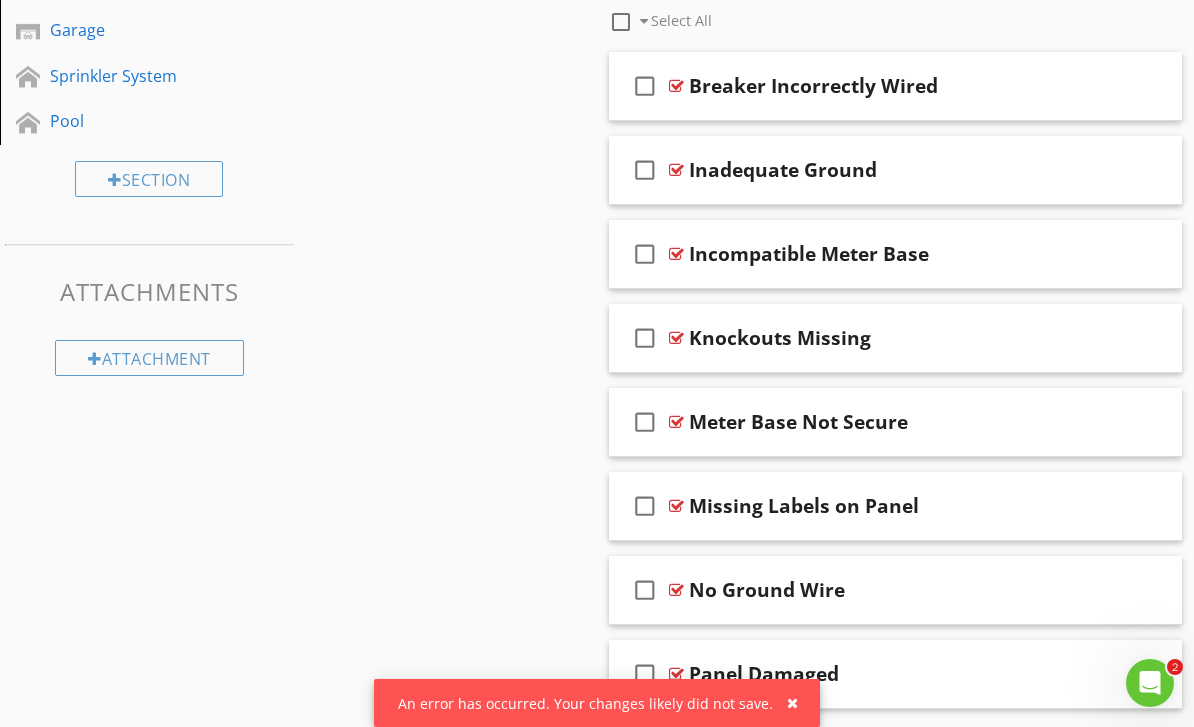 click at bounding box center [597, 363] 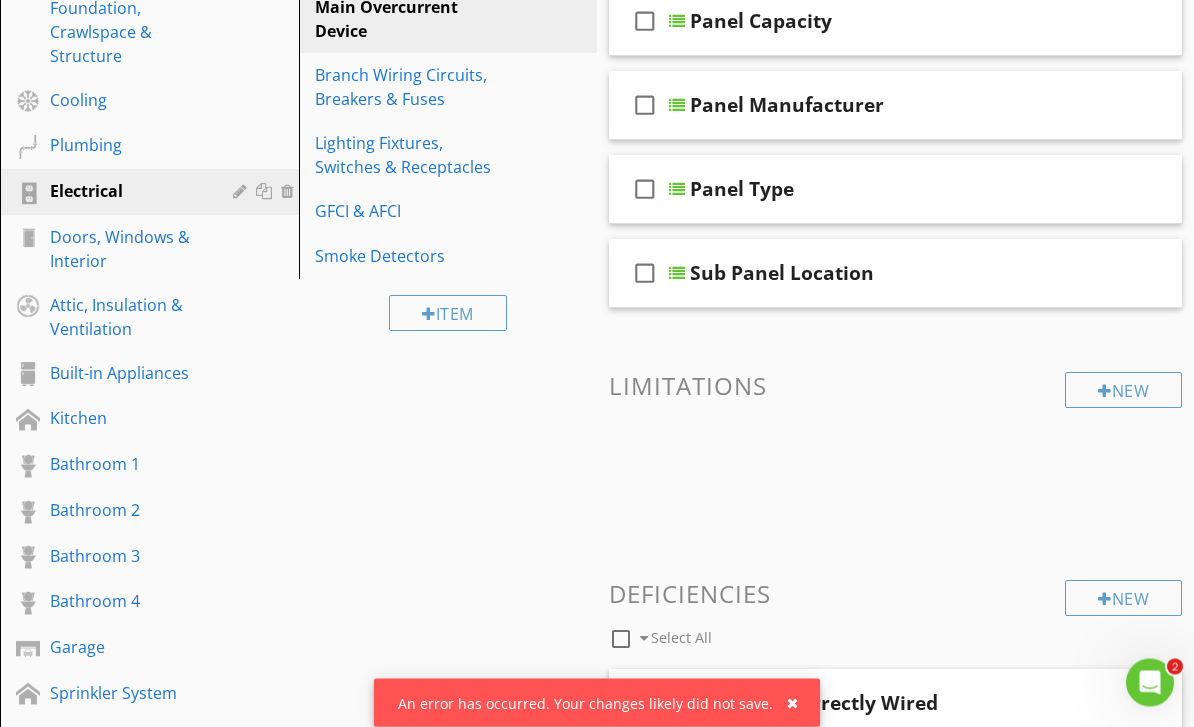 scroll, scrollTop: 598, scrollLeft: 0, axis: vertical 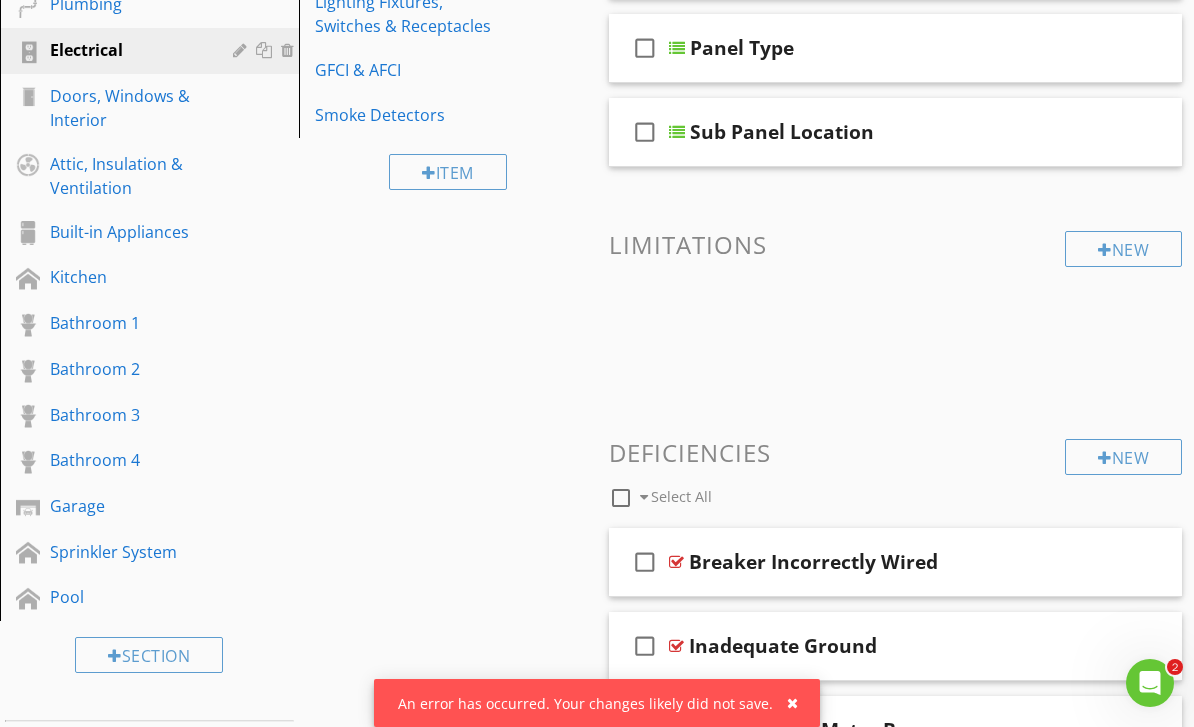 click on "New" at bounding box center [1123, 457] 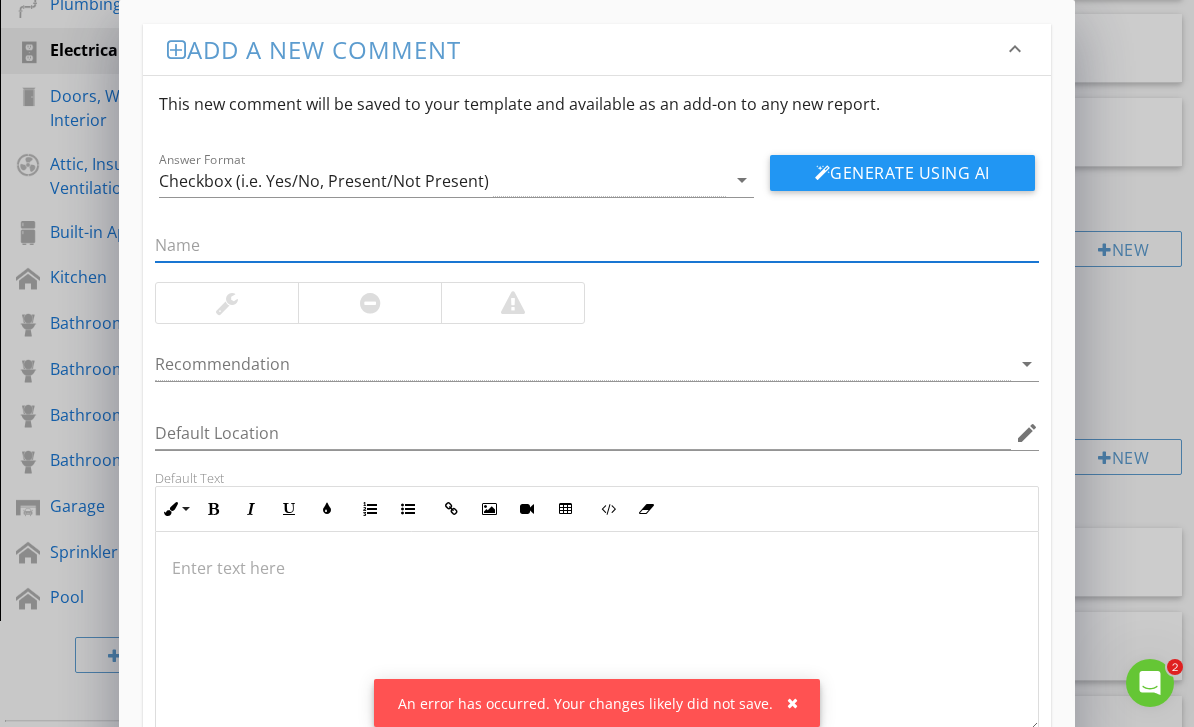 click on "An error has occurred. Your changes likely did not save." at bounding box center [597, 703] 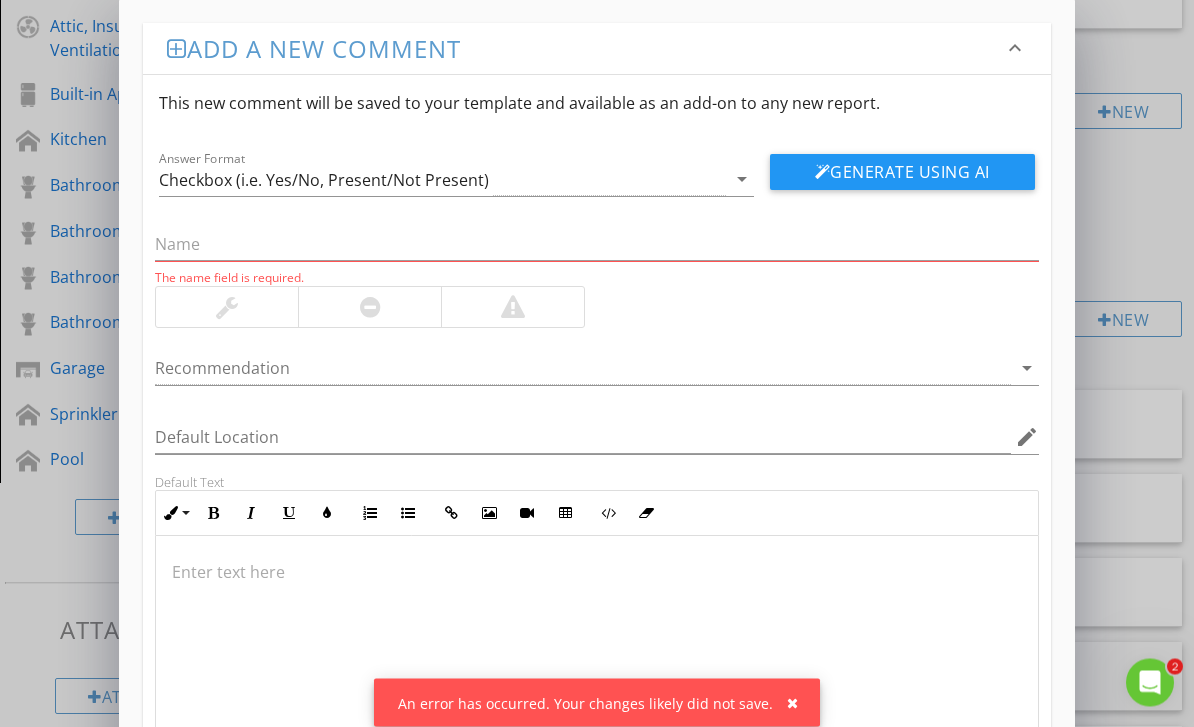 scroll, scrollTop: 738, scrollLeft: 0, axis: vertical 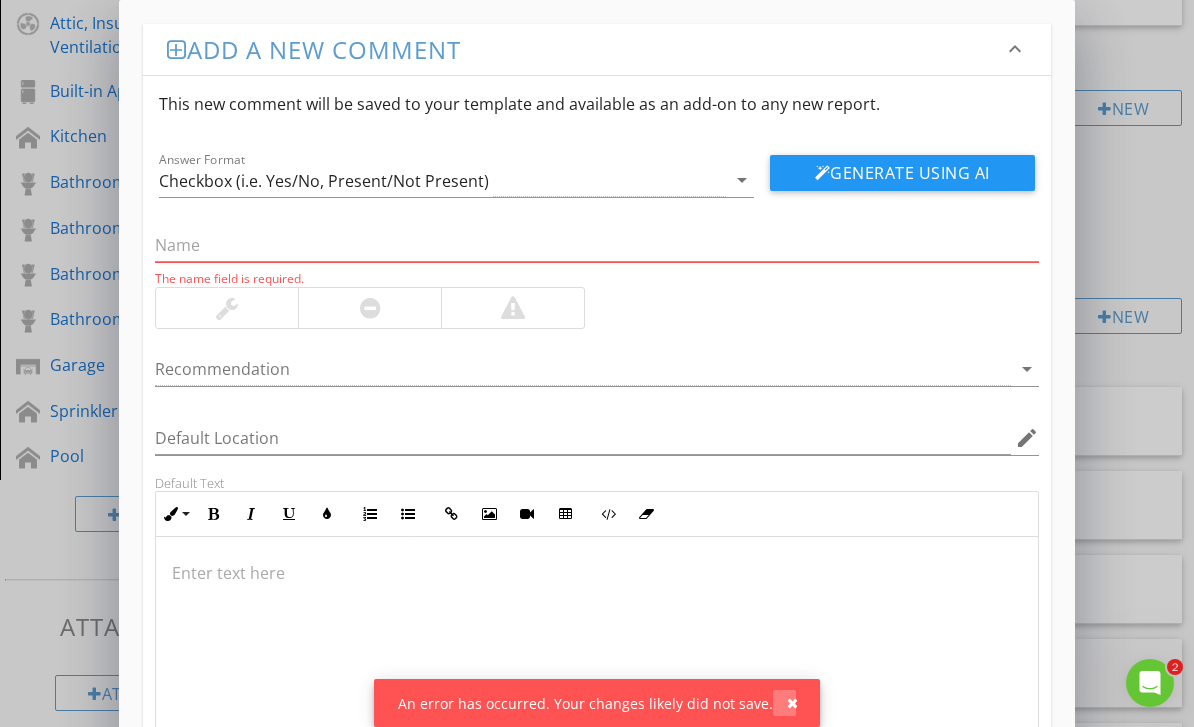 click at bounding box center (784, 703) 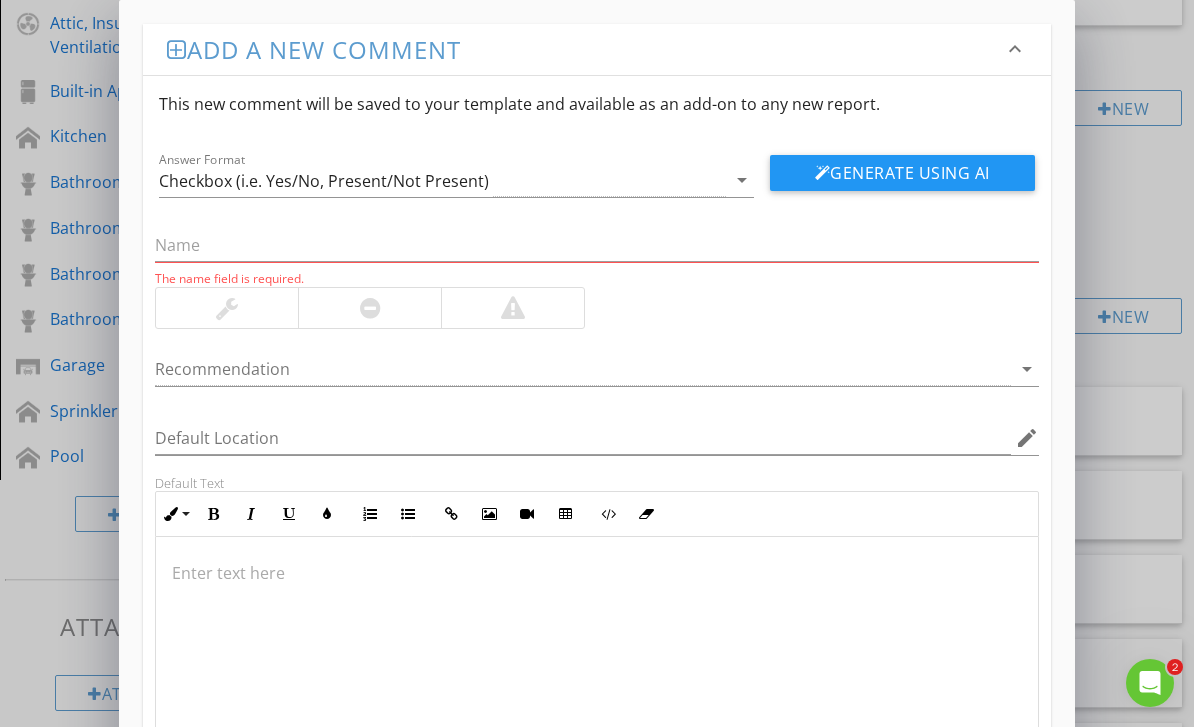click at bounding box center [596, 573] 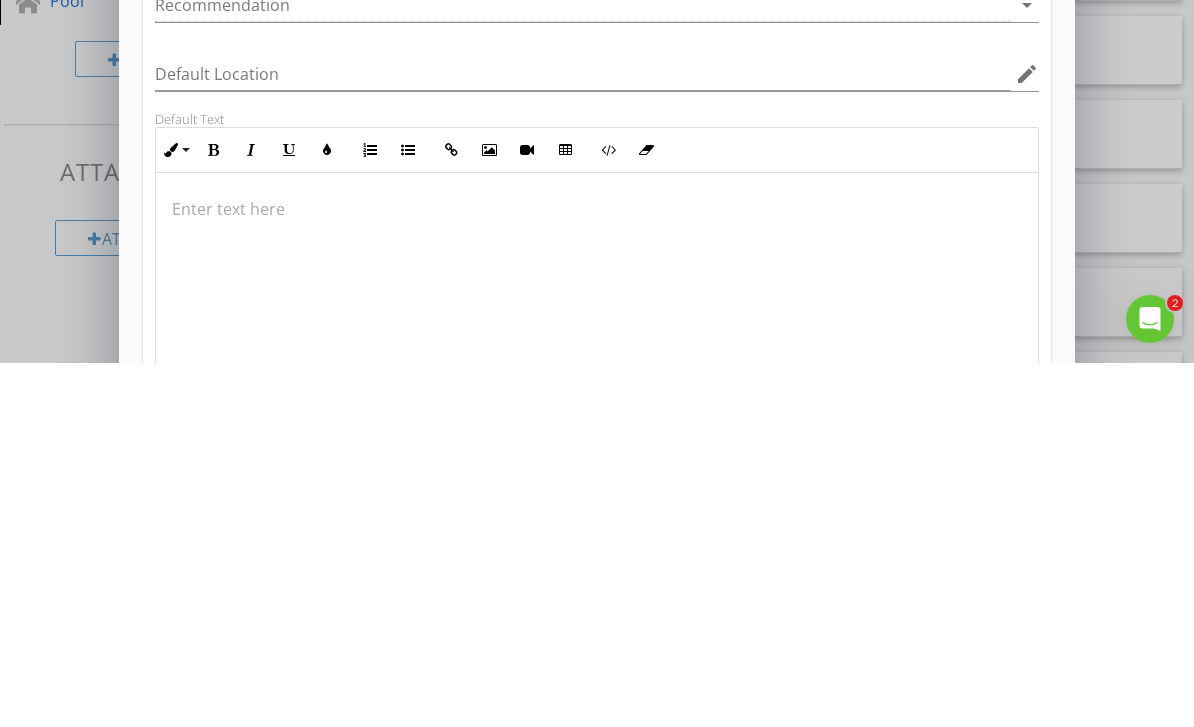 click at bounding box center (596, 573) 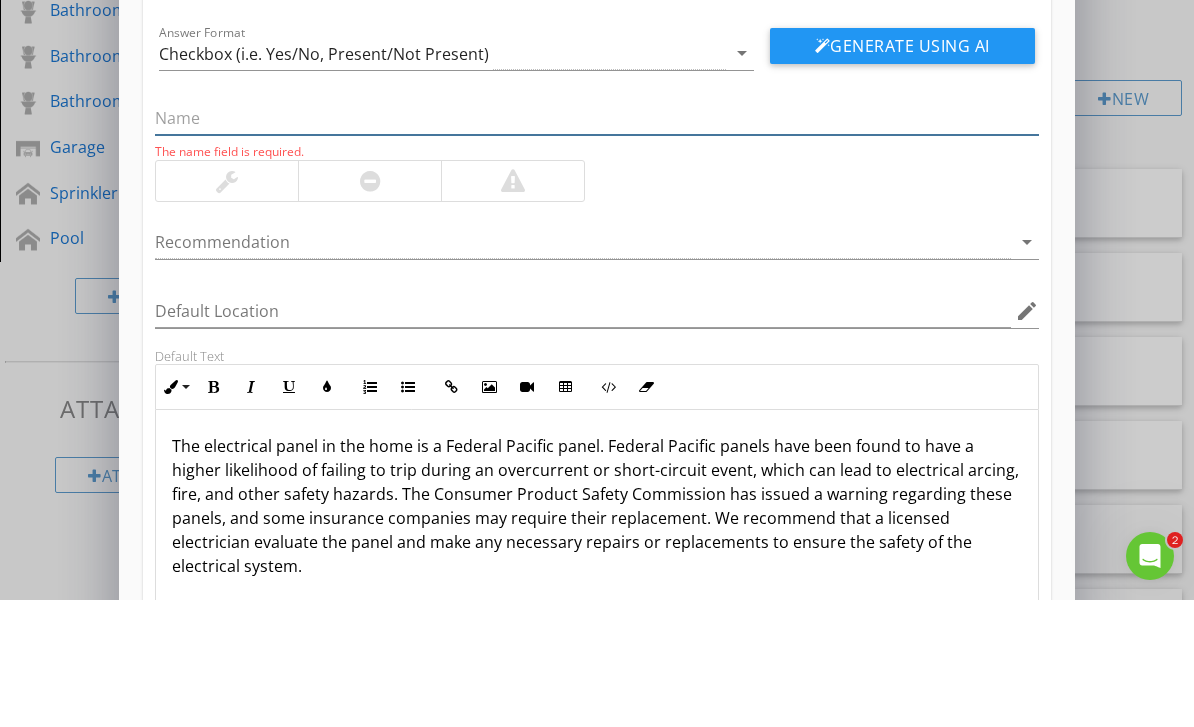 click at bounding box center (596, 245) 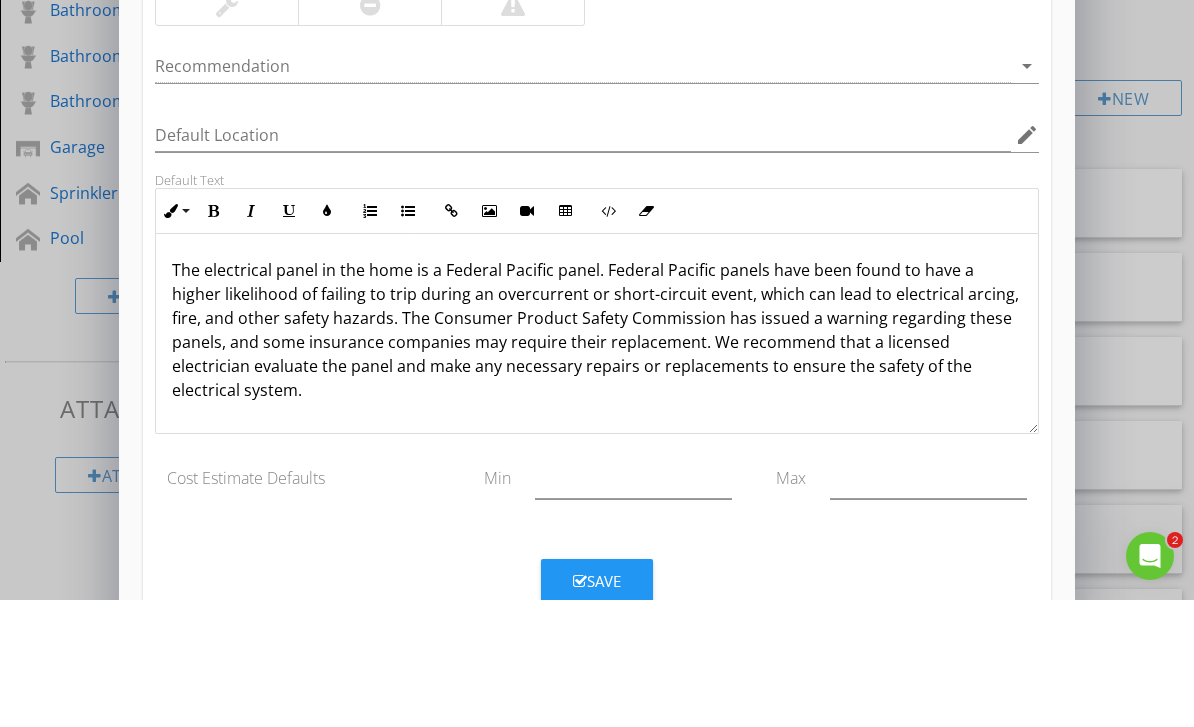 scroll, scrollTop: 166, scrollLeft: 0, axis: vertical 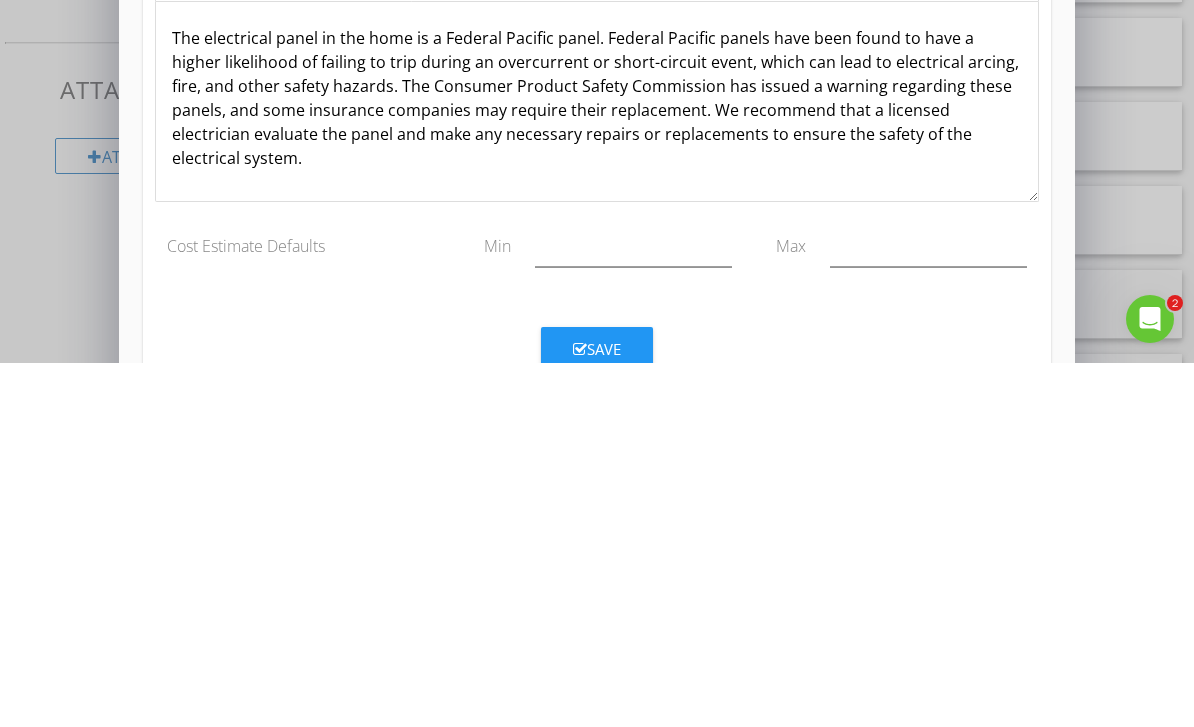 type on "Federal Pacific Panel" 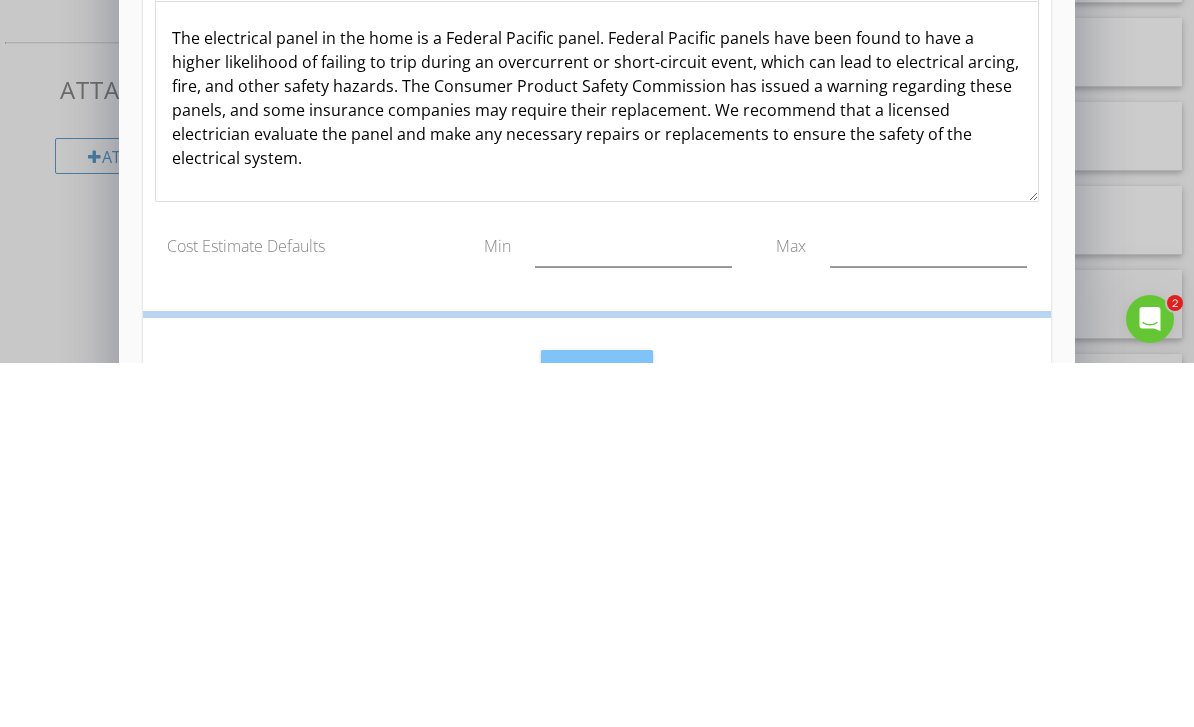 scroll, scrollTop: 1074, scrollLeft: 0, axis: vertical 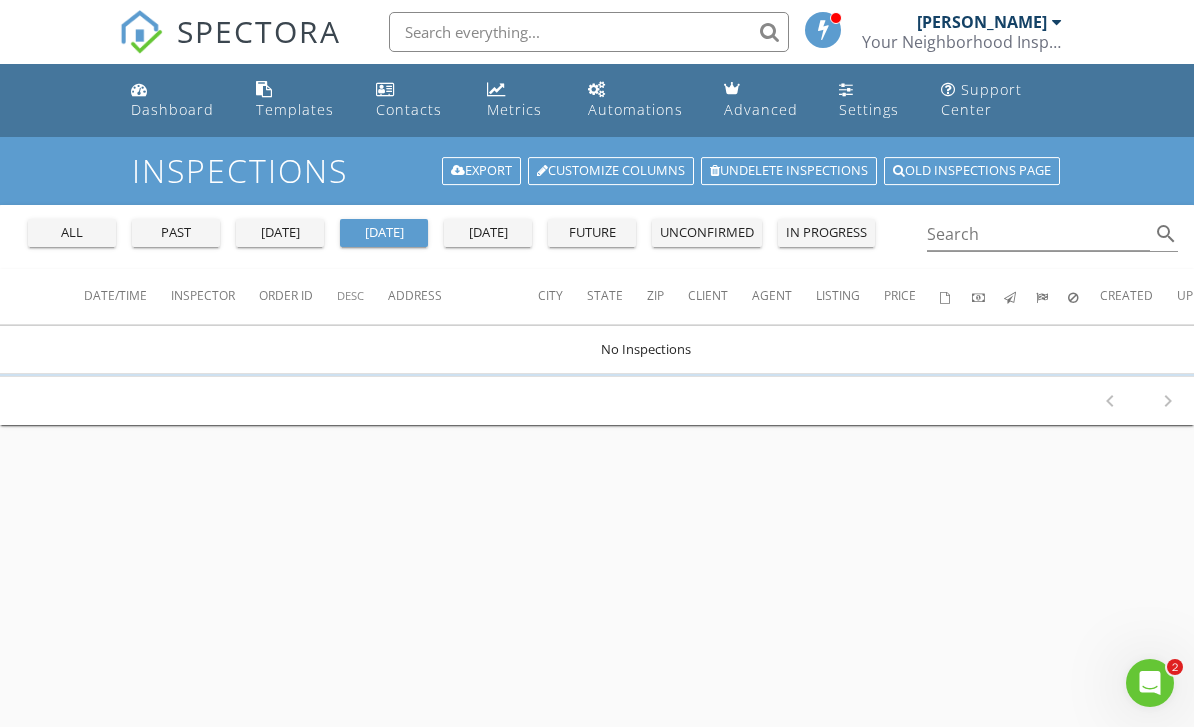 click on "past" at bounding box center [176, 233] 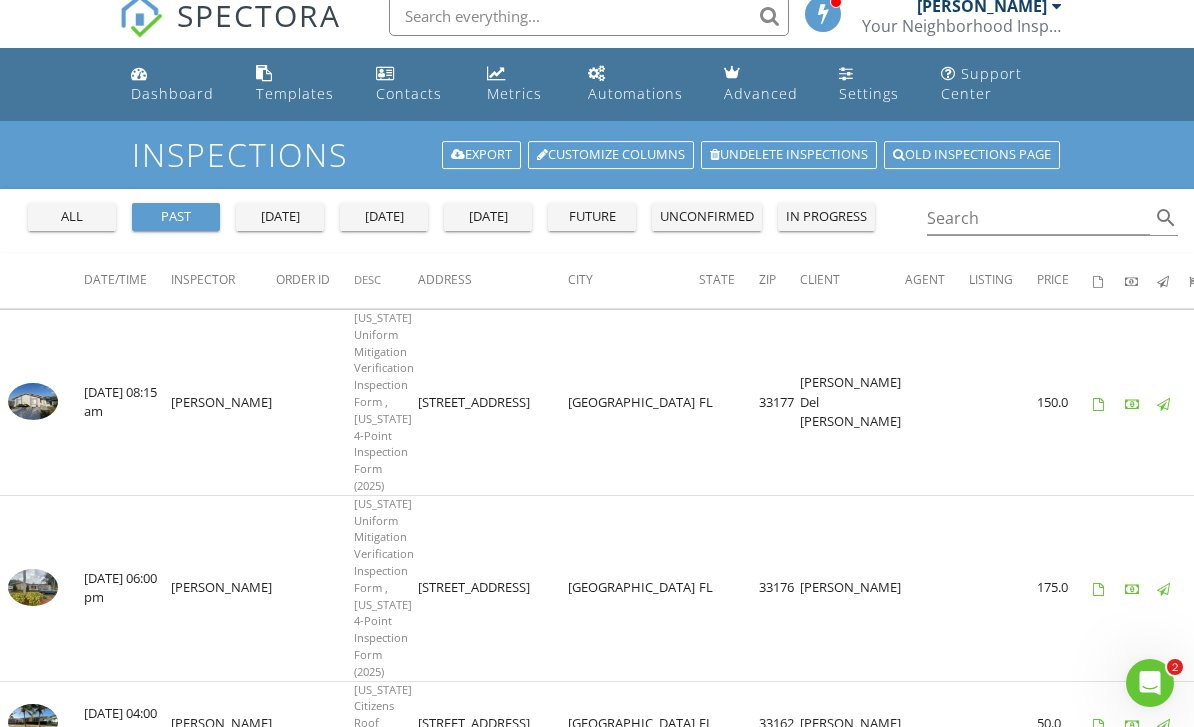 scroll, scrollTop: 0, scrollLeft: 0, axis: both 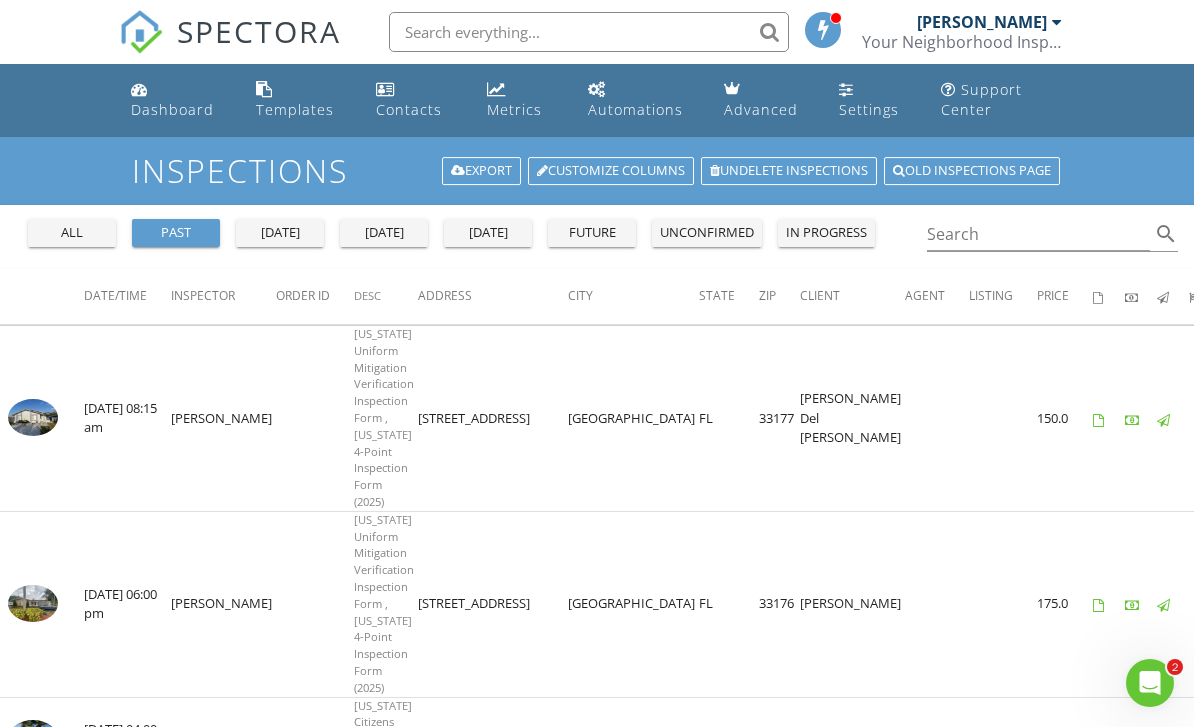 click on "Your Neighborhood Inspector" at bounding box center (962, 42) 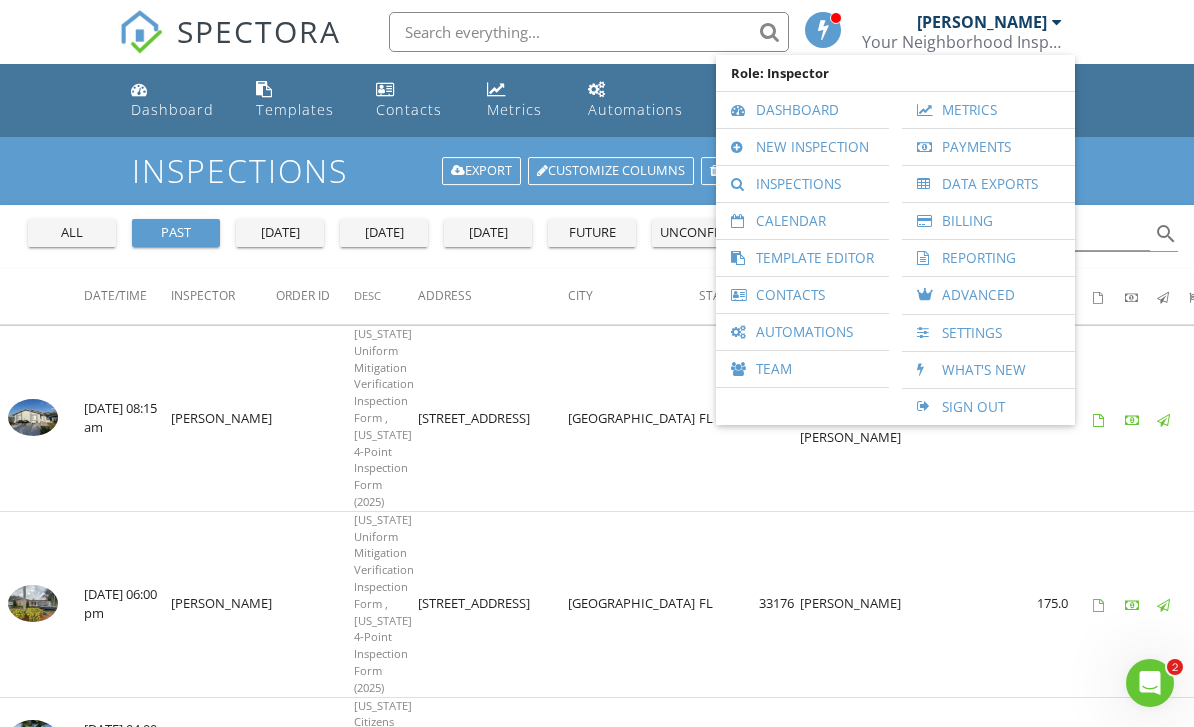 click on "Sign Out" at bounding box center (988, 407) 